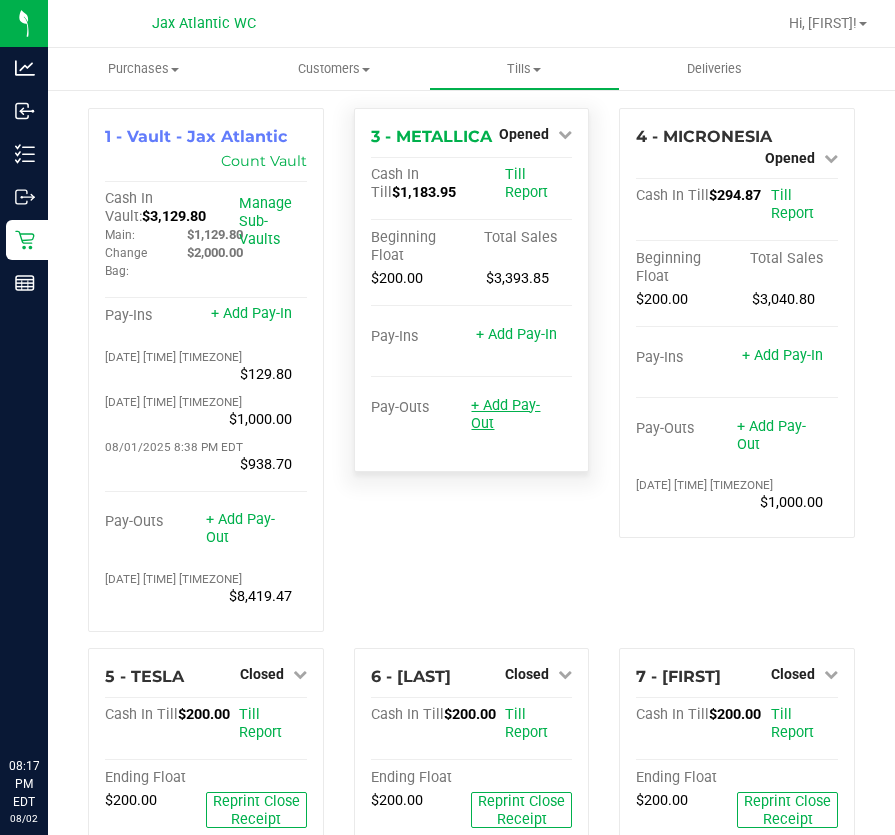 scroll, scrollTop: 0, scrollLeft: 0, axis: both 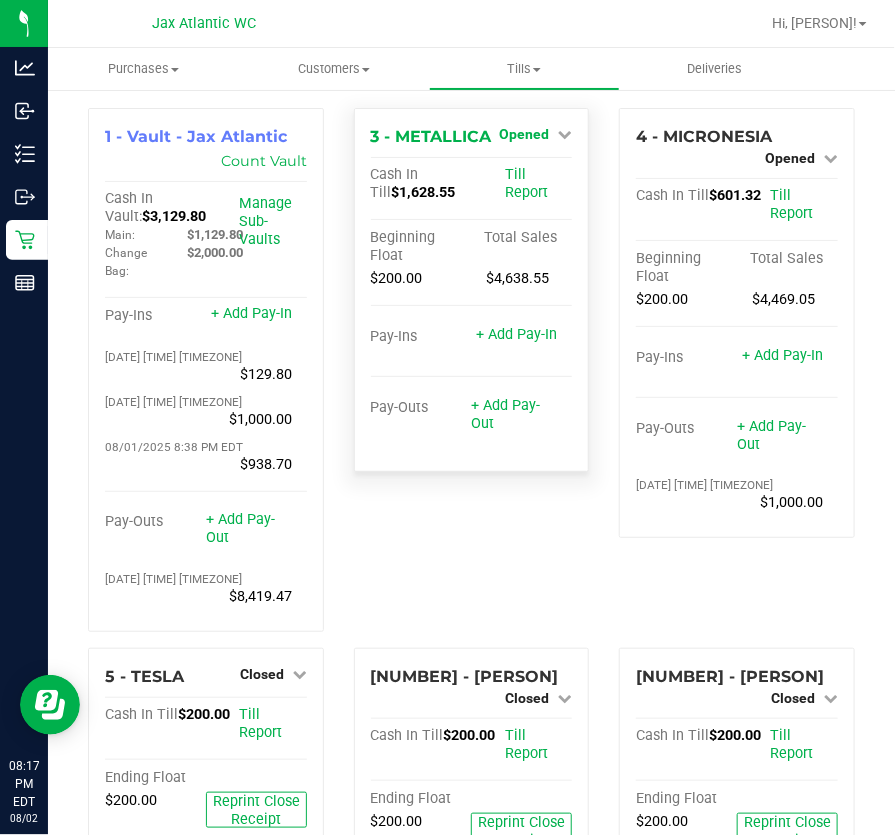 click on "Opened" at bounding box center [524, 134] 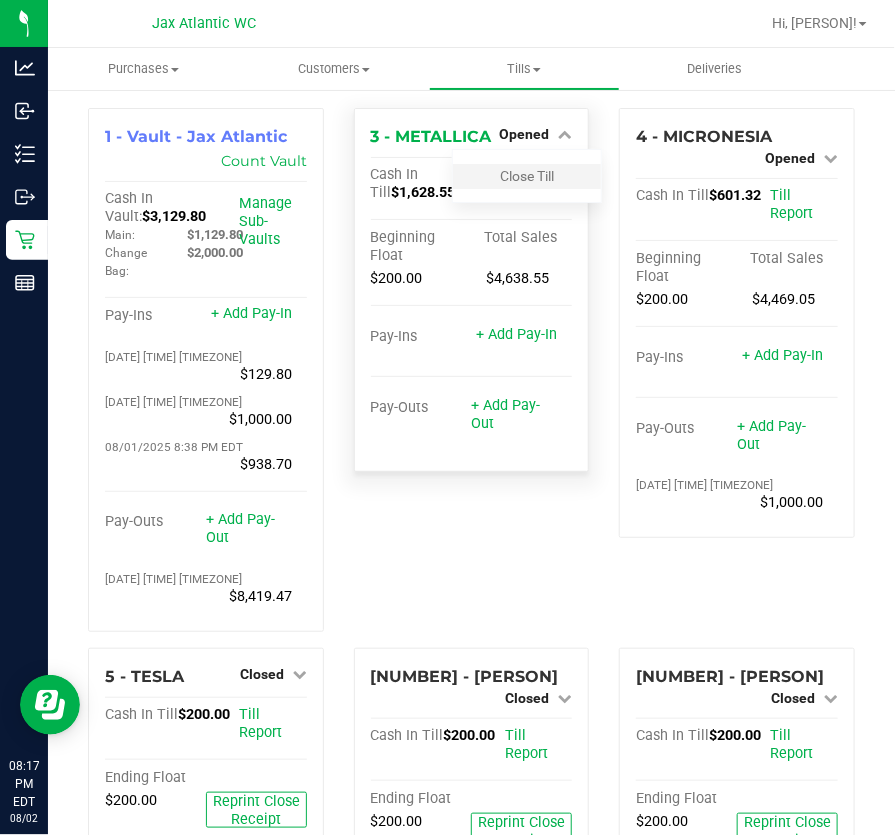 click on "Close Till" at bounding box center [527, 176] 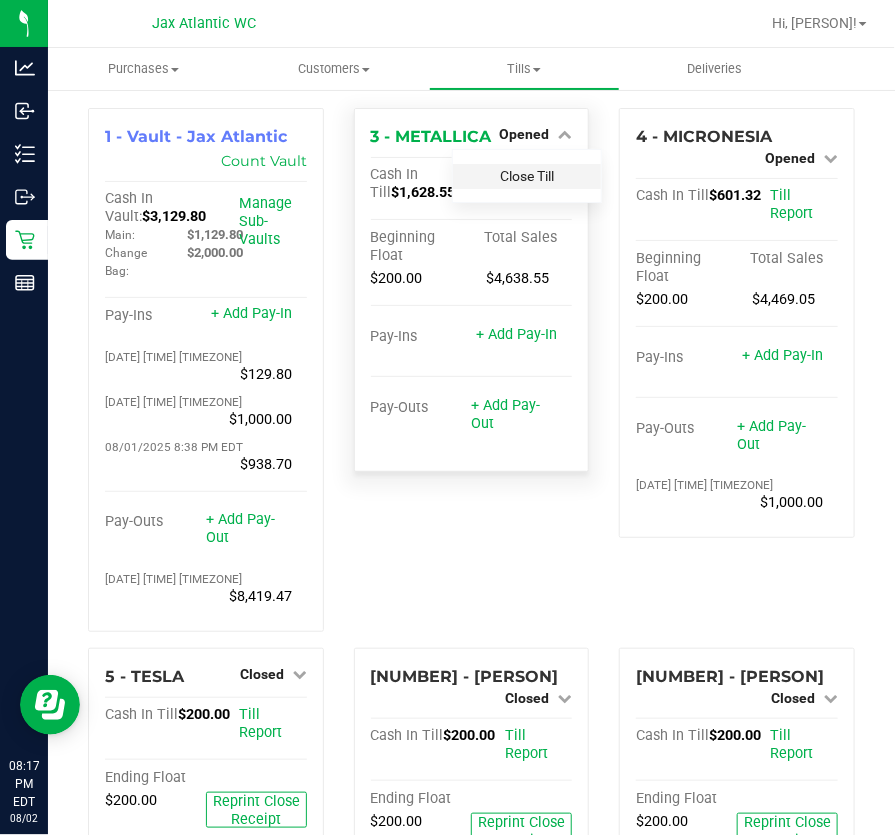 click on "Close Till" at bounding box center [527, 176] 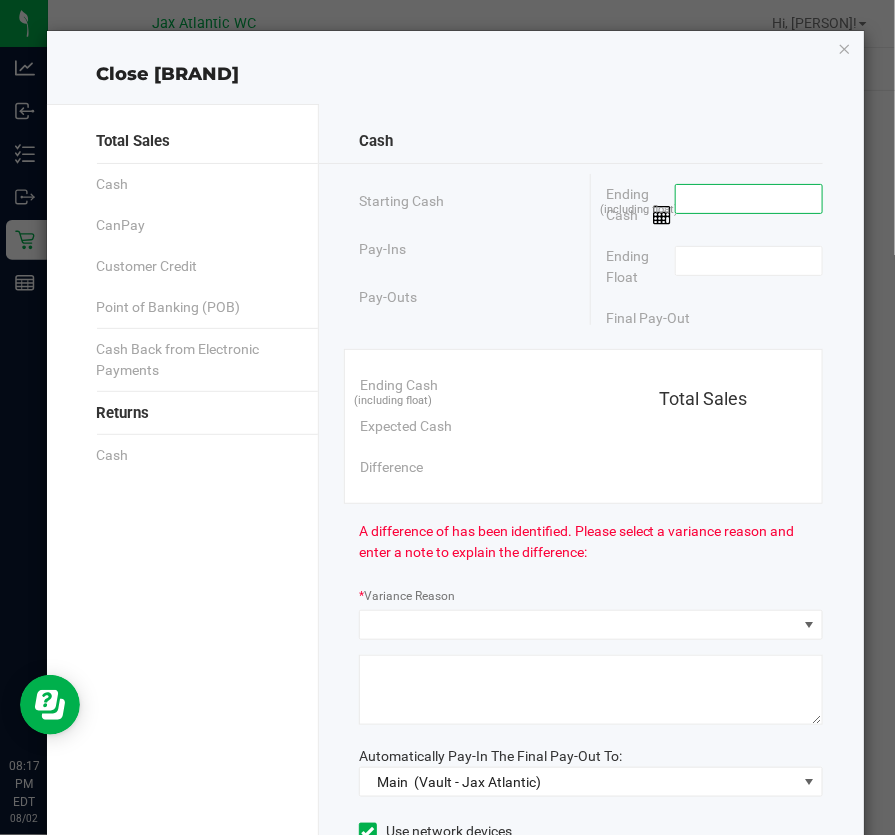 click at bounding box center (749, 199) 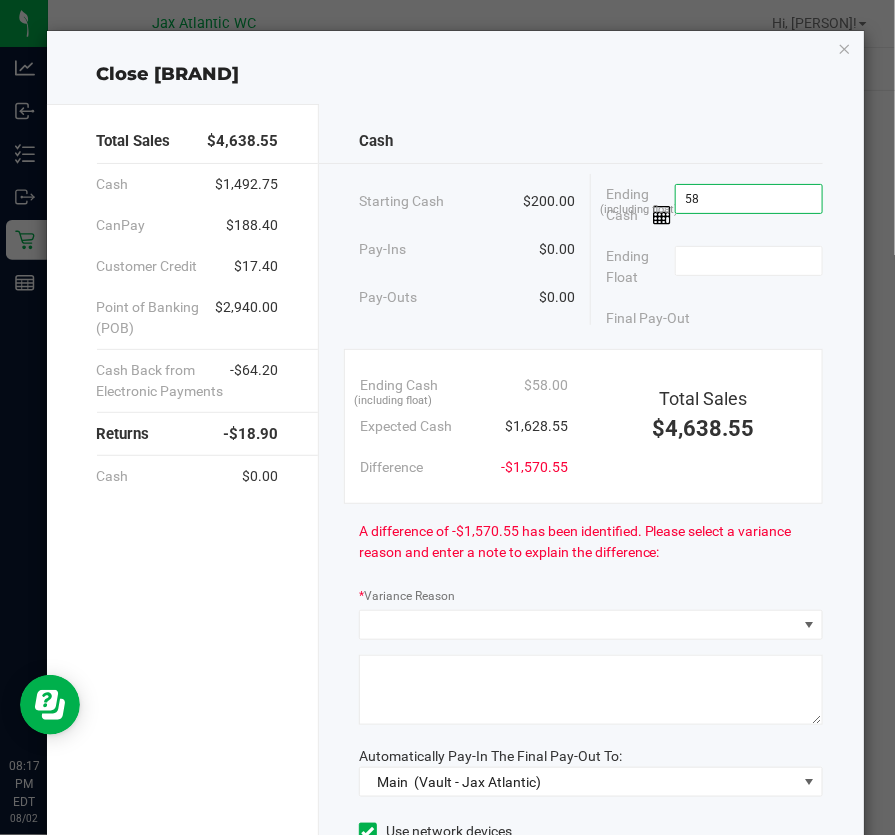 type on "5" 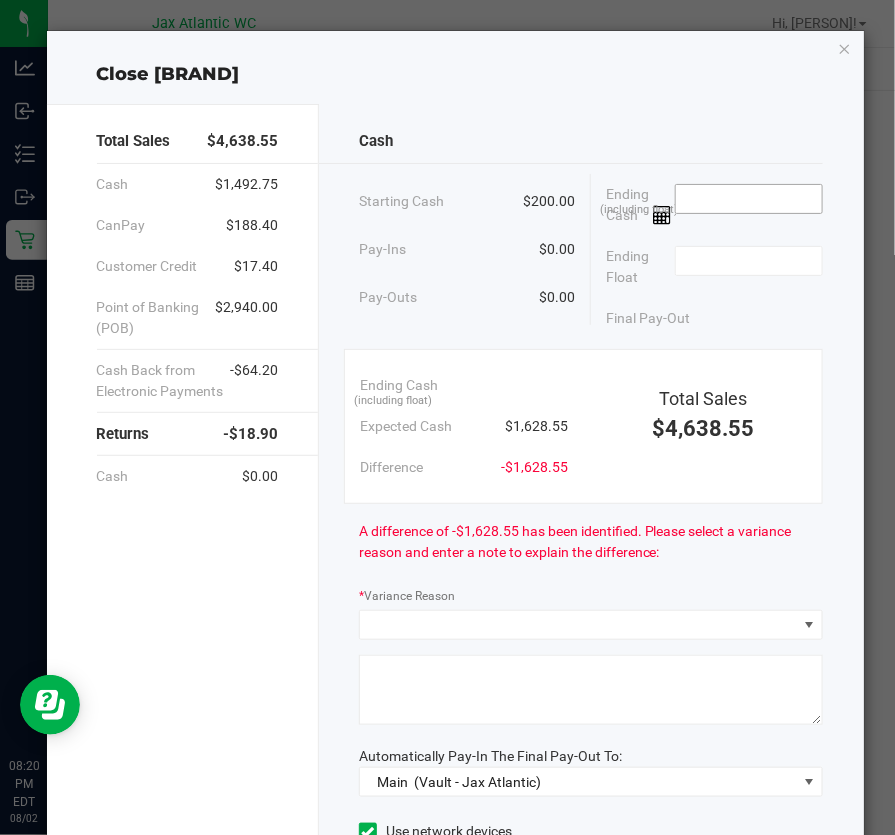 click at bounding box center (749, 199) 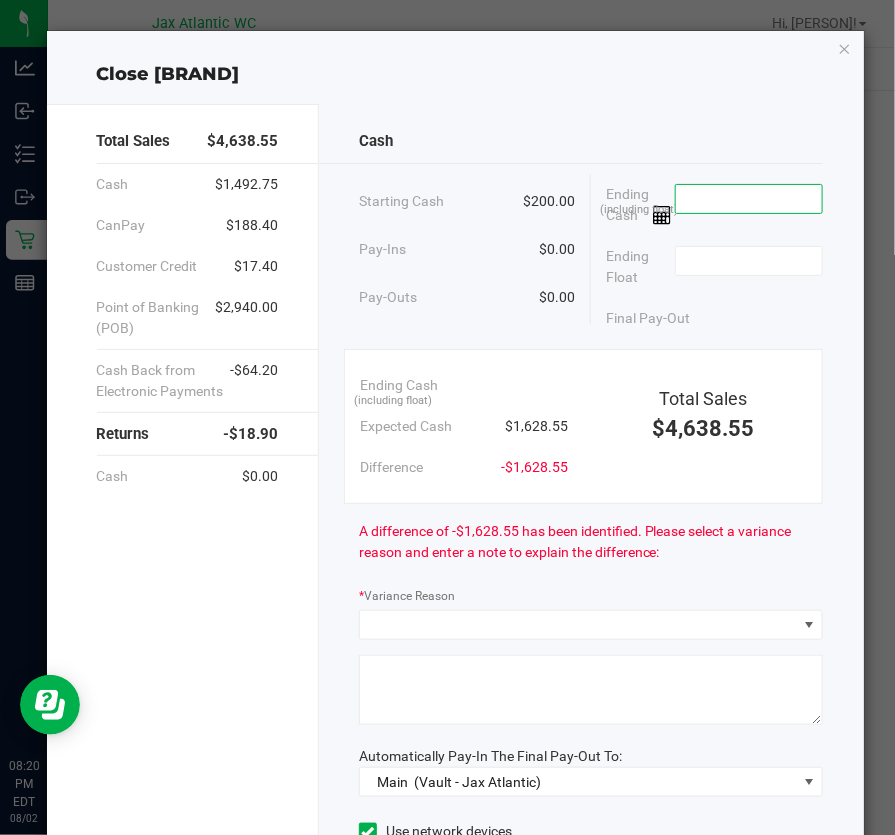 click at bounding box center (749, 199) 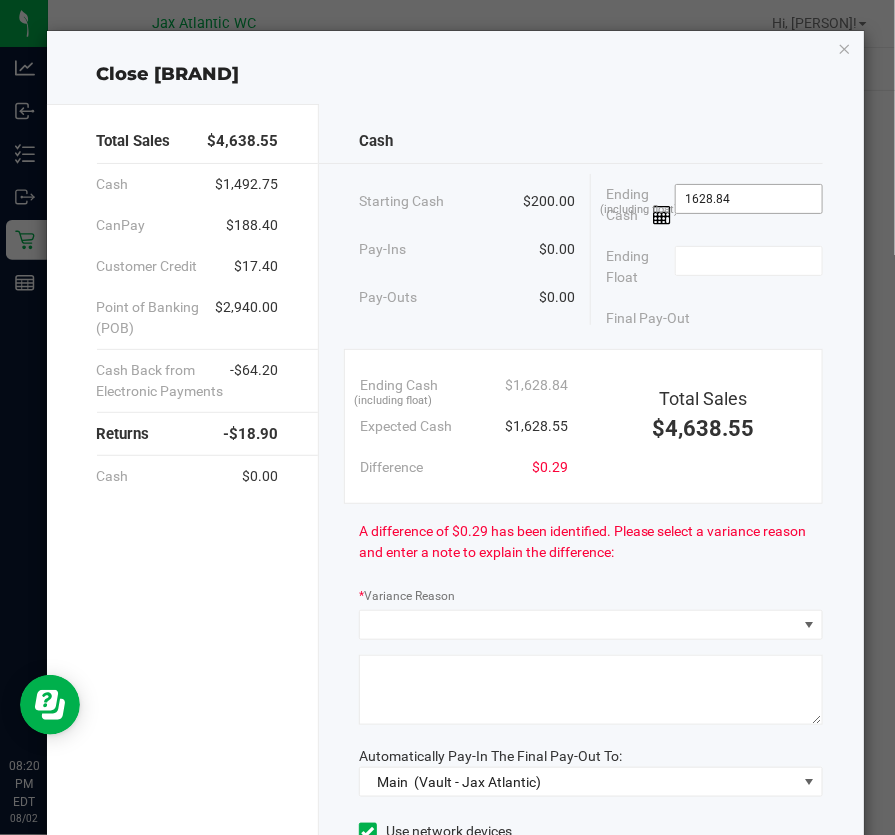 click on "1628.84" at bounding box center (749, 199) 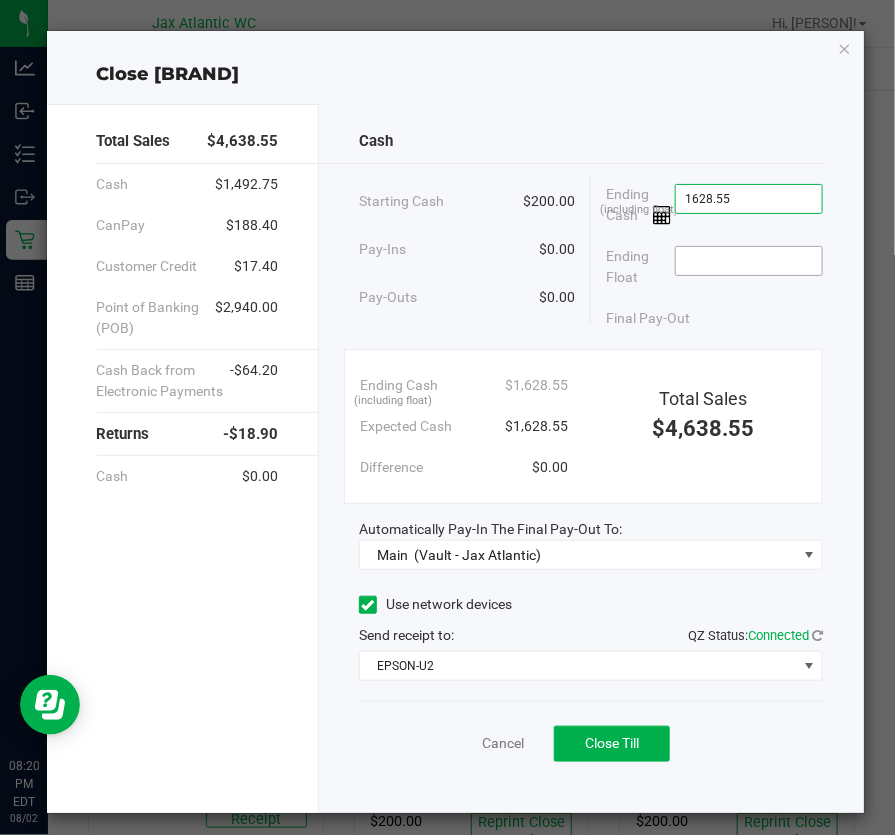 type on "$1,628.55" 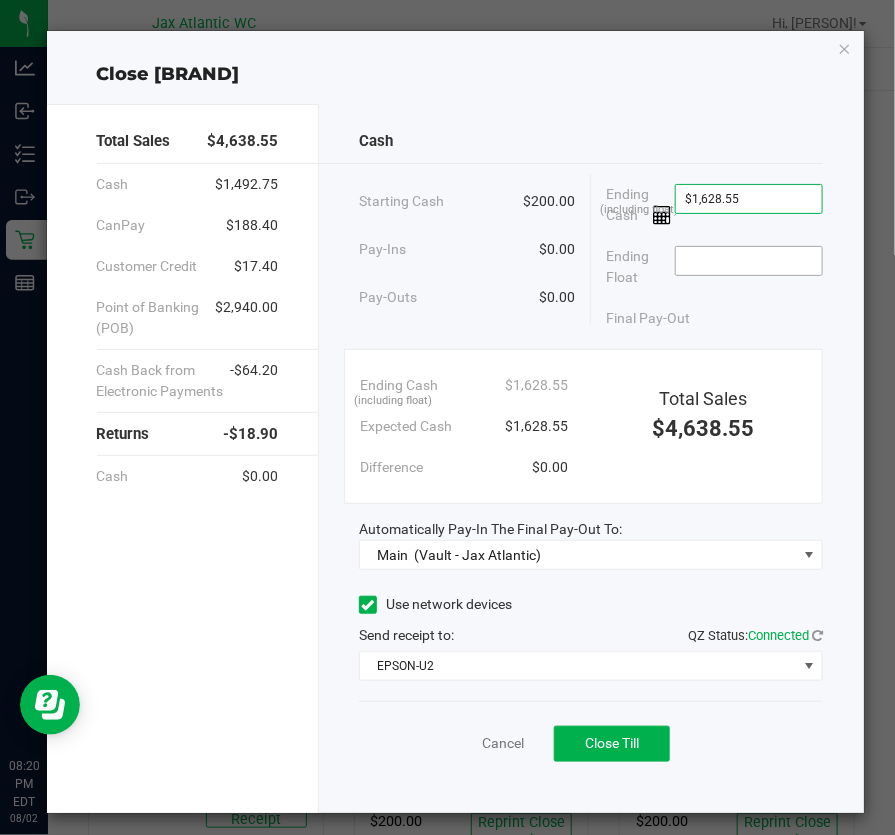 click at bounding box center [749, 261] 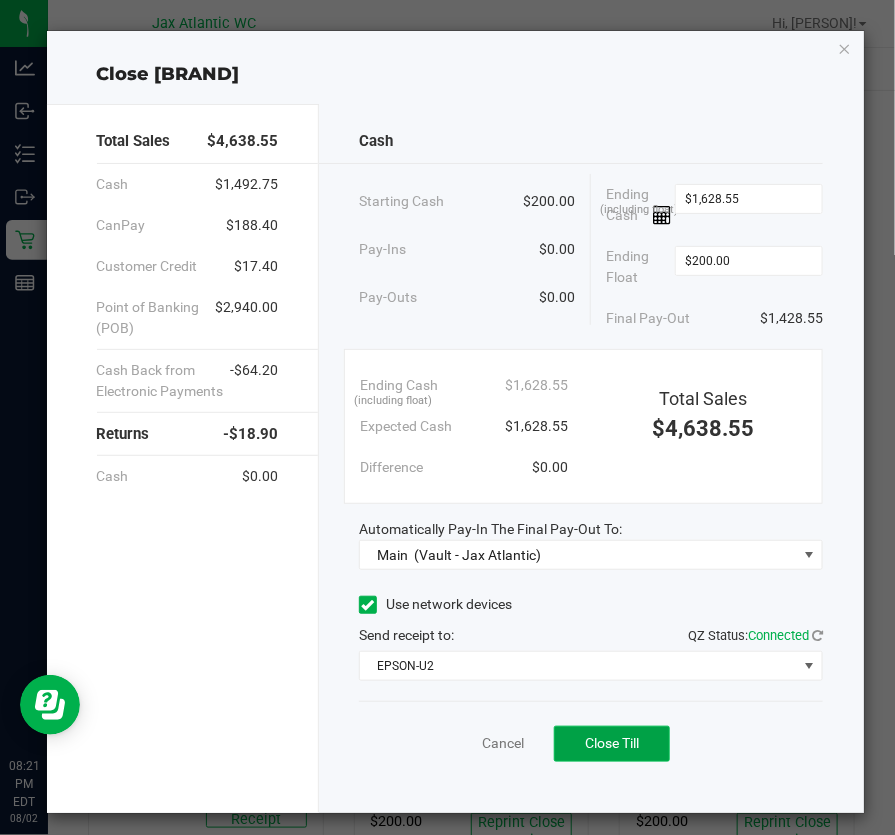 type on "$200.00" 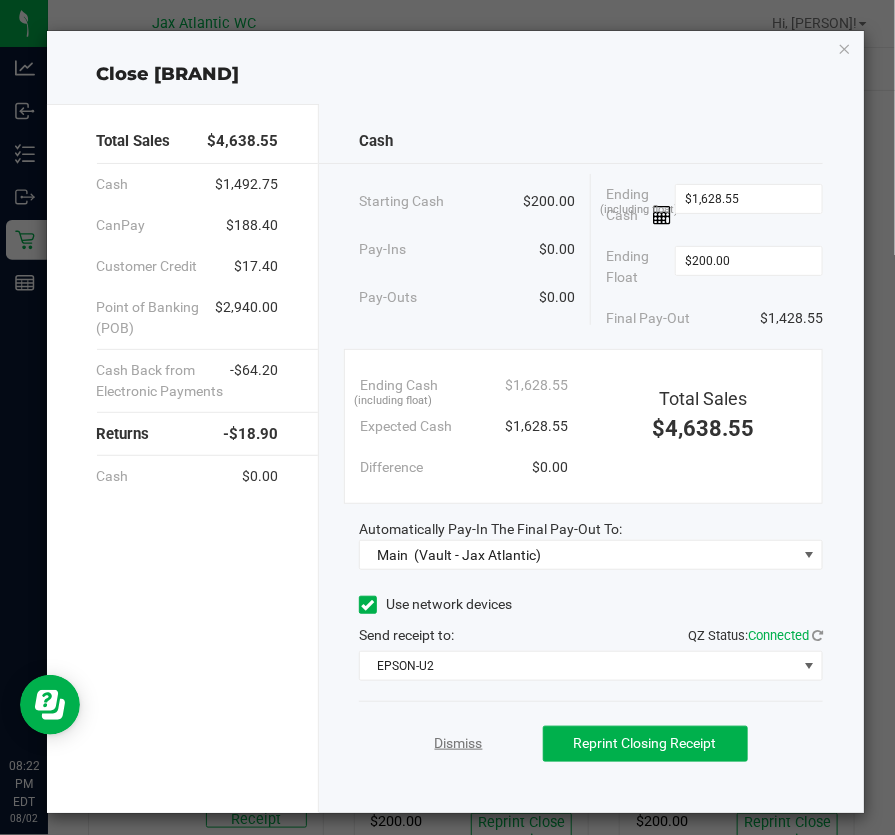 click on "Dismiss" 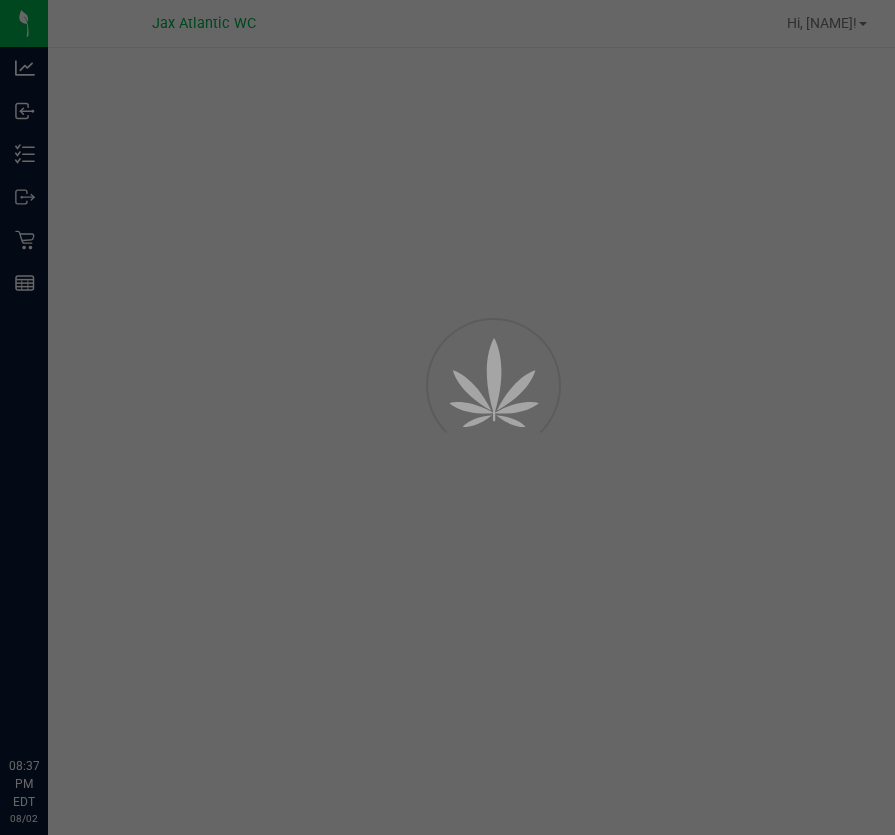 scroll, scrollTop: 0, scrollLeft: 0, axis: both 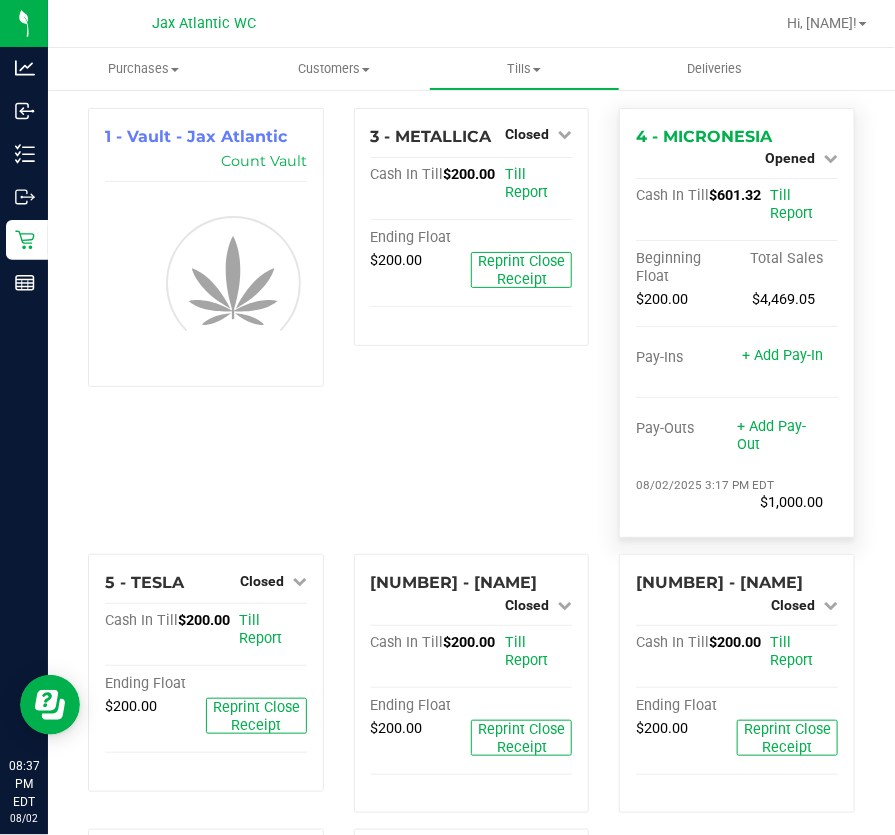 click on "[NUMBER] - [NAME]  Opened  Close Till" at bounding box center (737, 147) 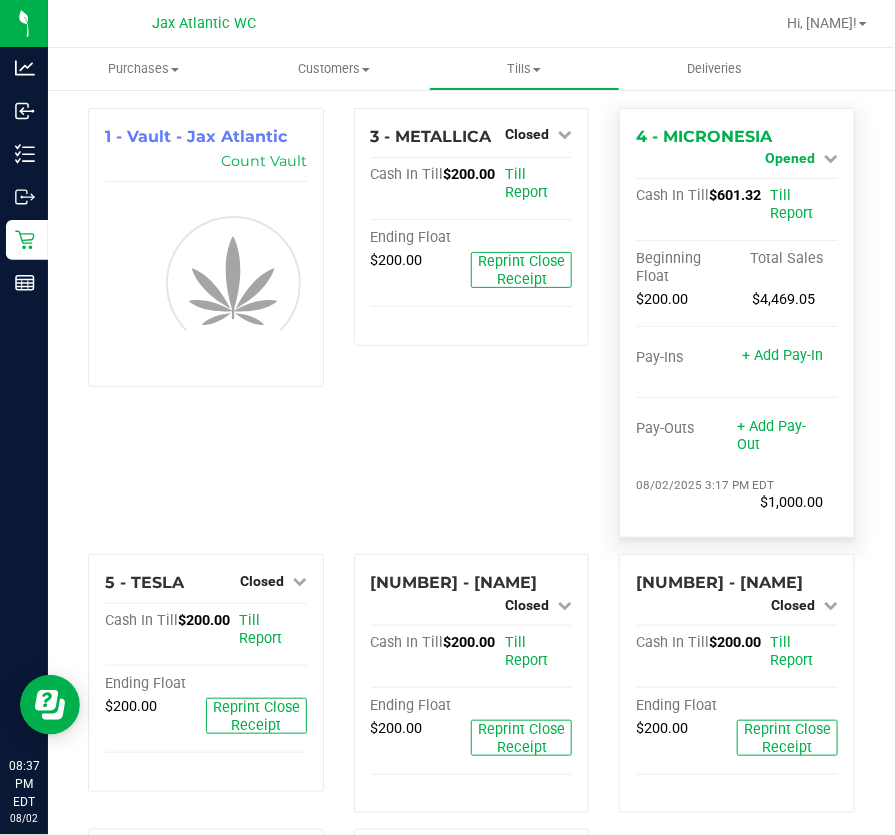 click on "Opened" at bounding box center (801, 158) 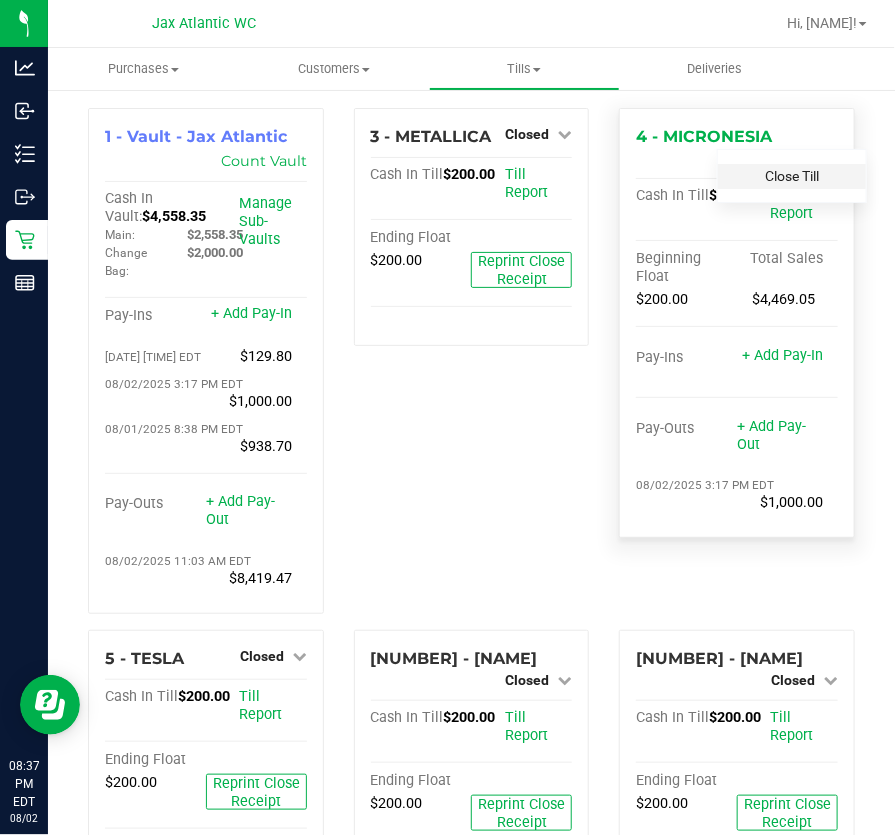 click on "Close Till" at bounding box center (792, 176) 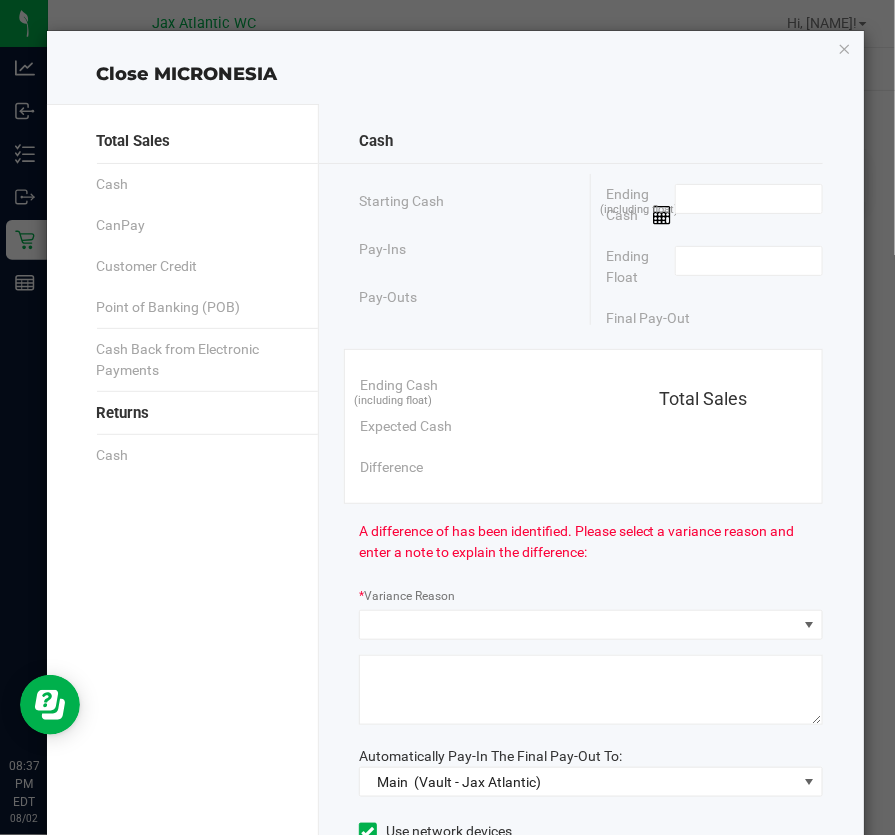 type 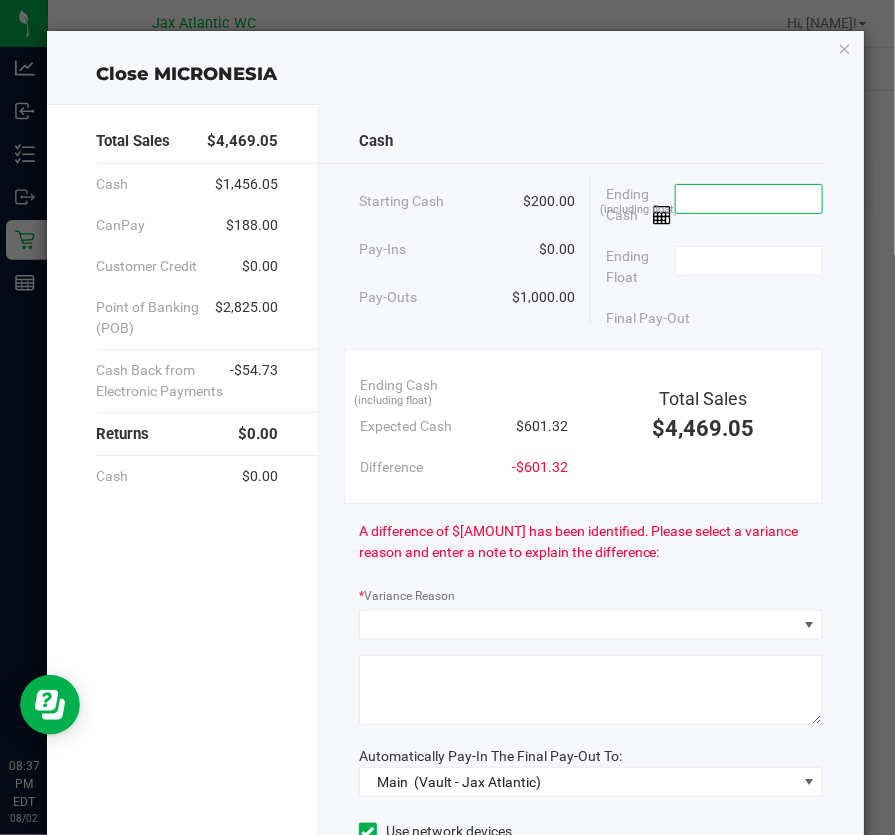 click at bounding box center (749, 199) 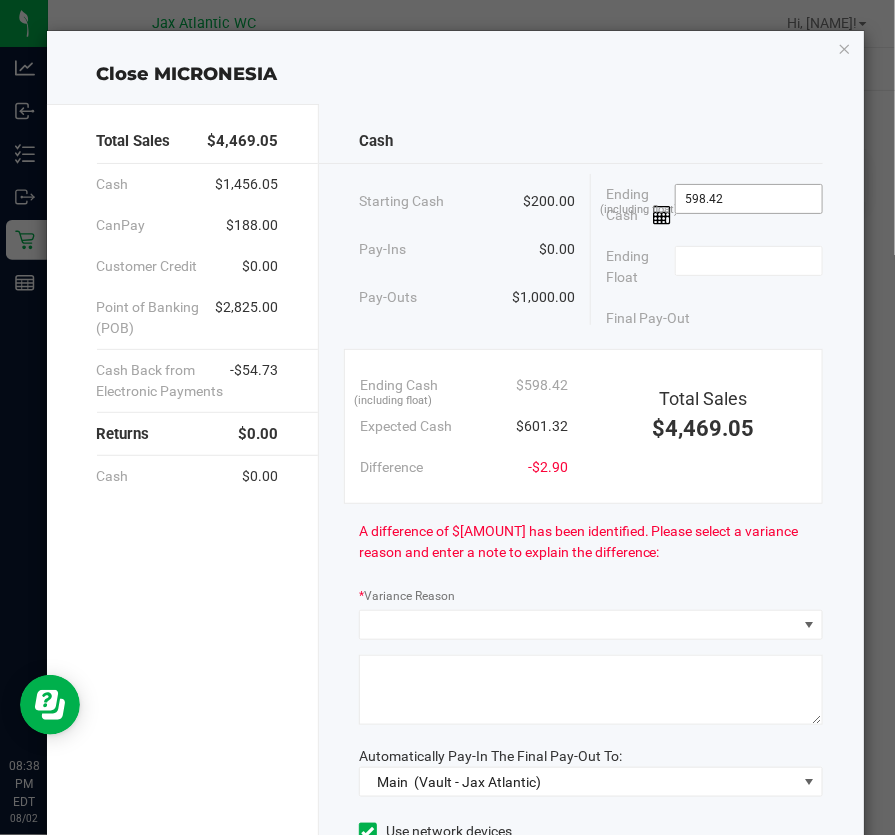 drag, startPoint x: 757, startPoint y: 184, endPoint x: 757, endPoint y: 199, distance: 15 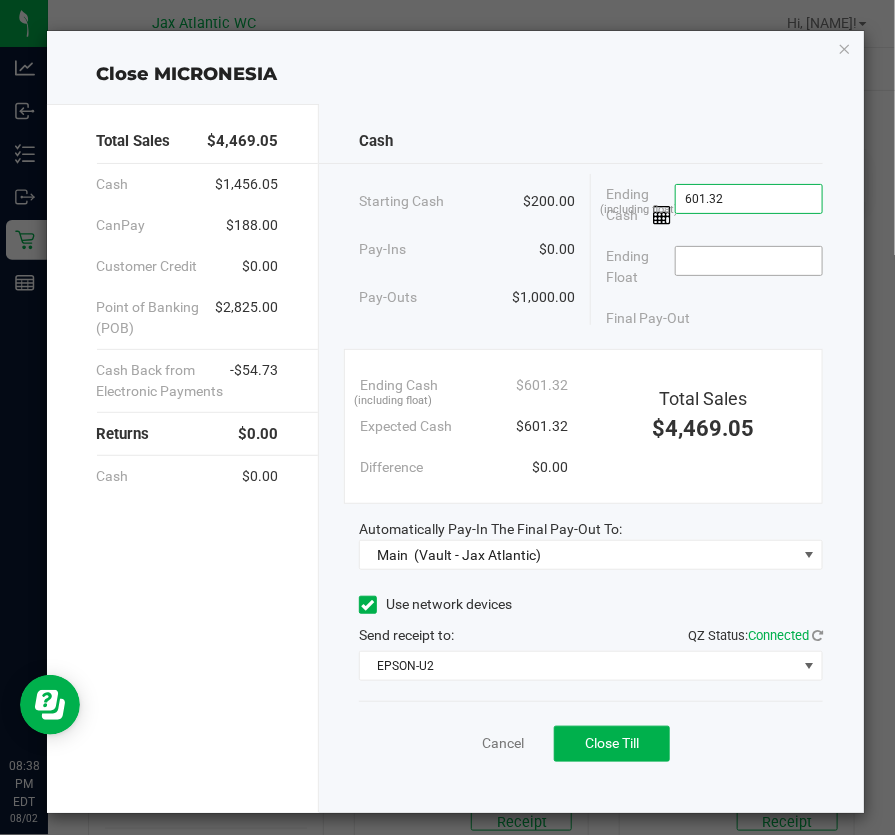 type on "$601.32" 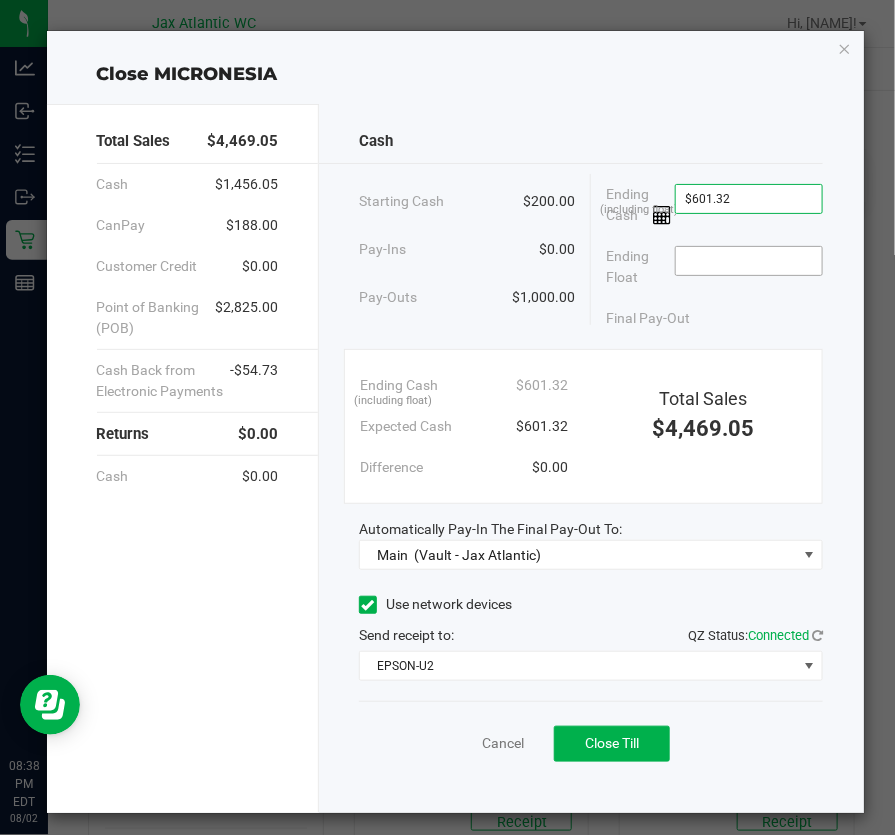 click at bounding box center (749, 261) 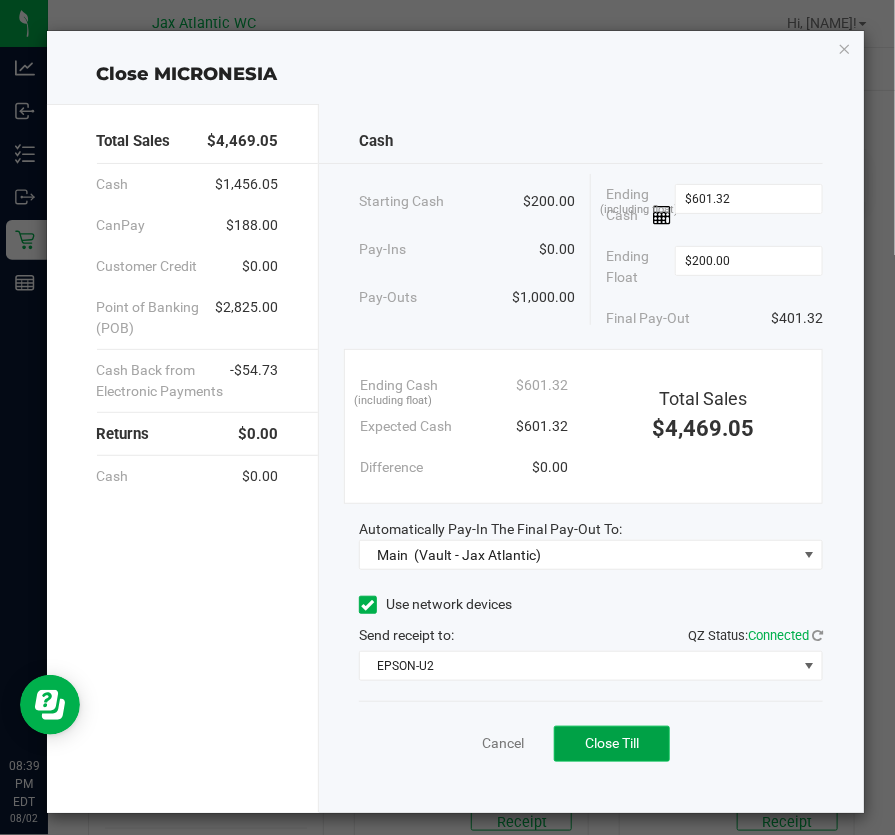 type on "$200.00" 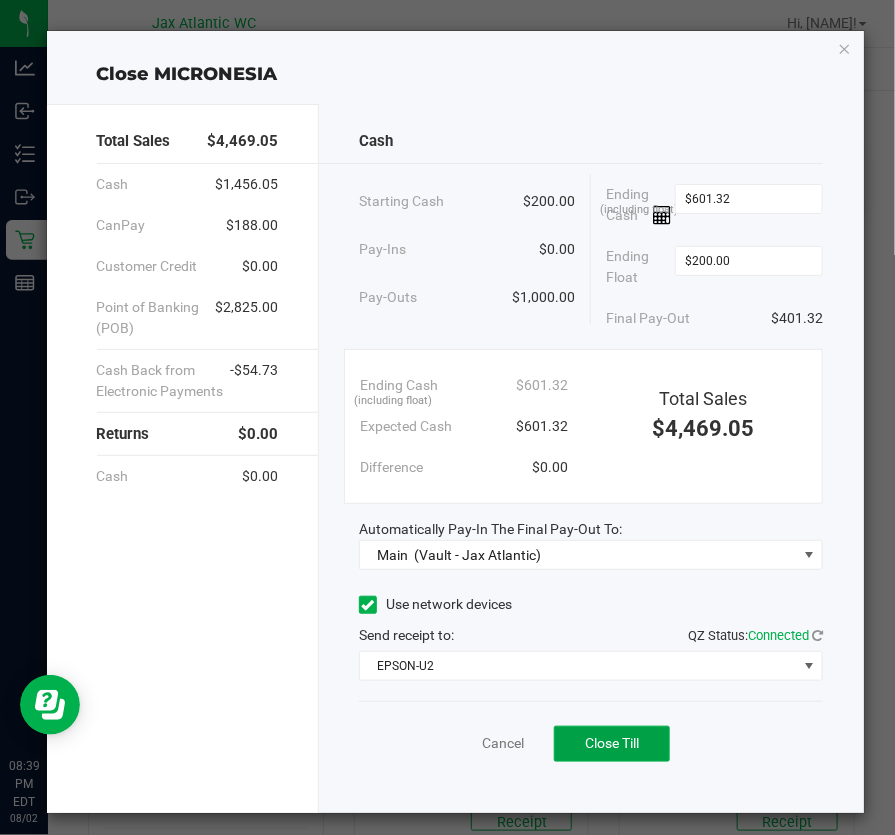 drag, startPoint x: 648, startPoint y: 756, endPoint x: 679, endPoint y: 750, distance: 31.575306 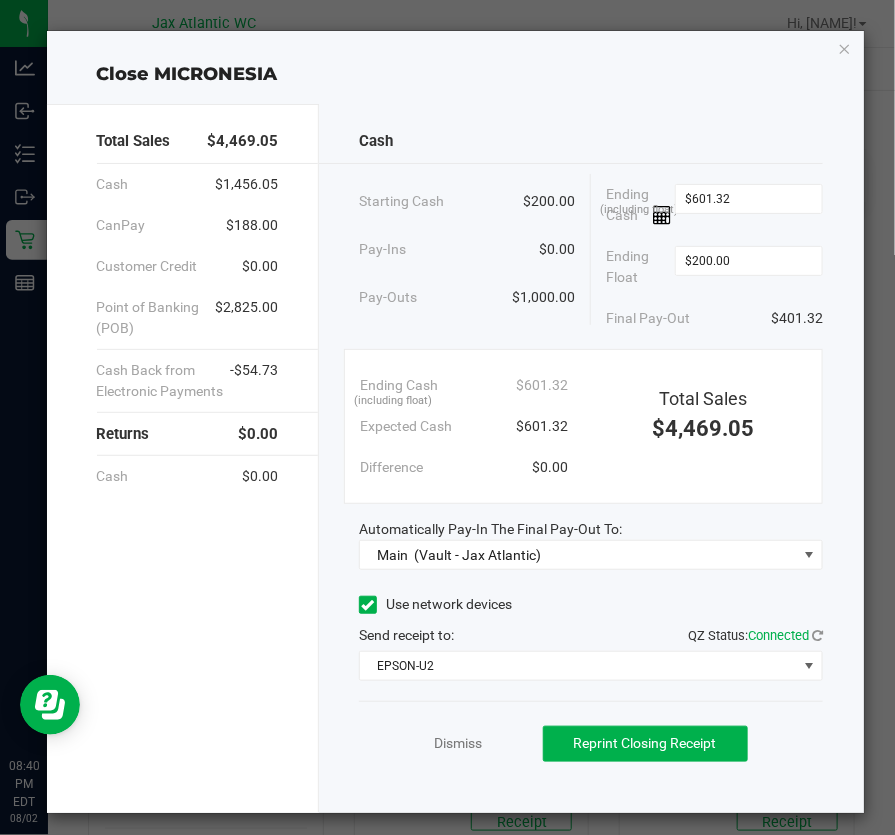 click on "Dismiss   Reprint Closing Receipt" 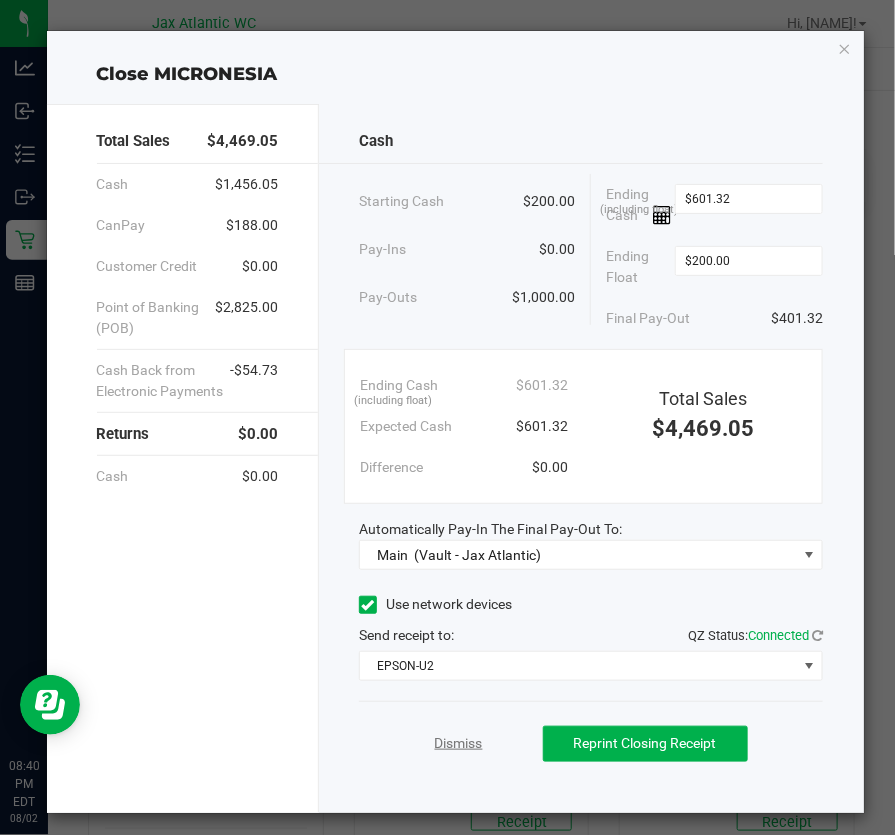 click on "Dismiss" 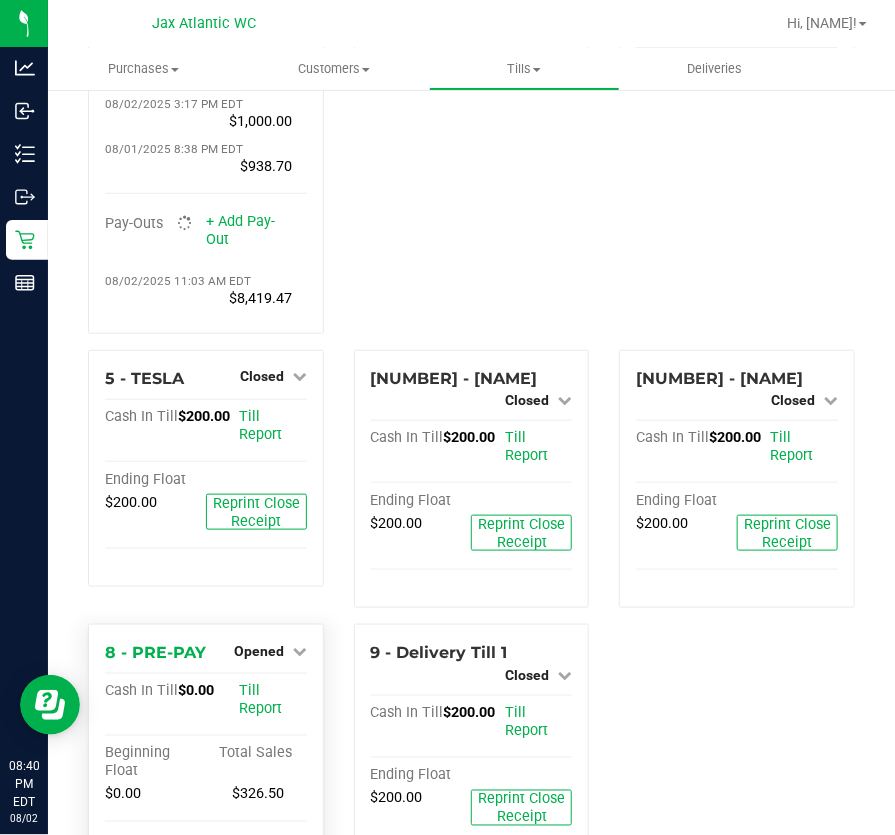 scroll, scrollTop: 456, scrollLeft: 0, axis: vertical 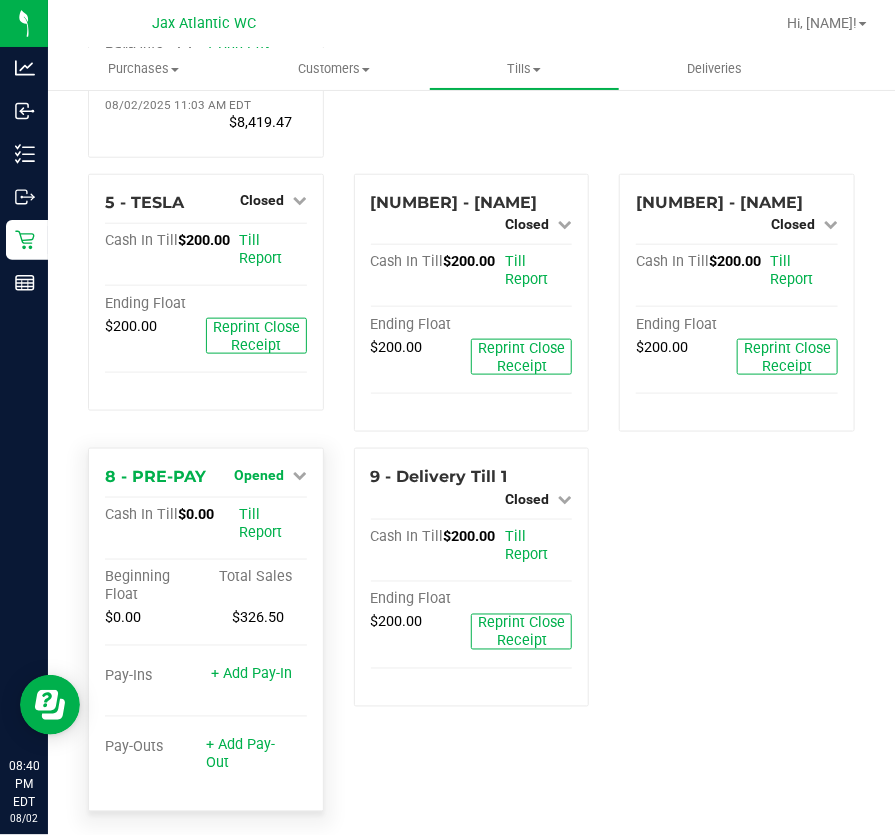 click on "Opened" at bounding box center [259, 475] 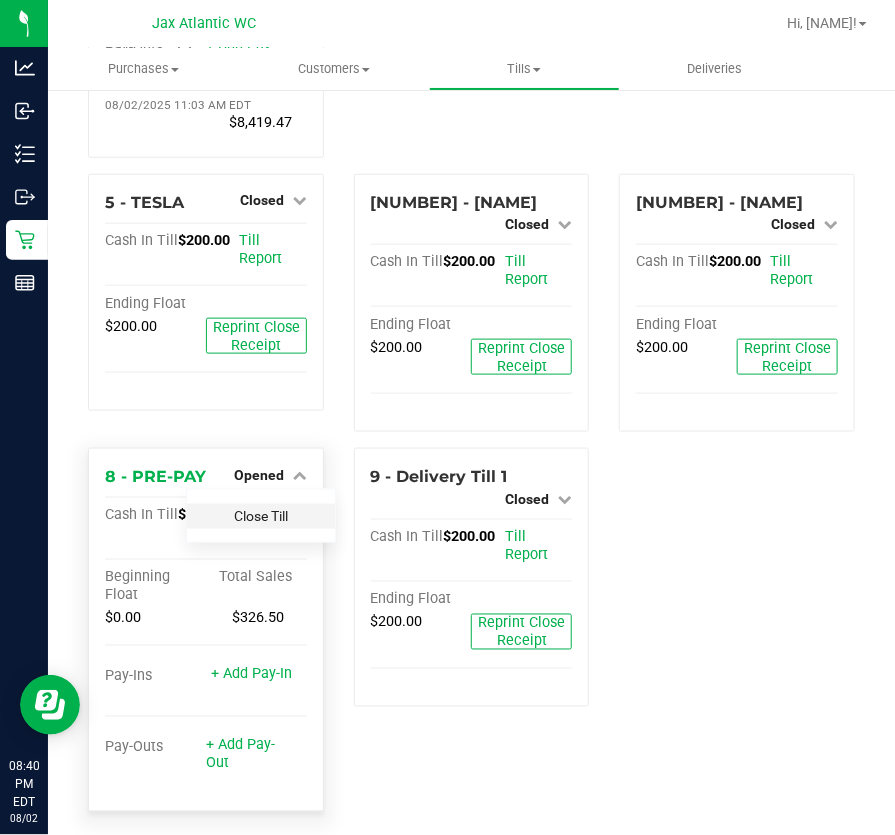 click on "Close Till" at bounding box center (261, 516) 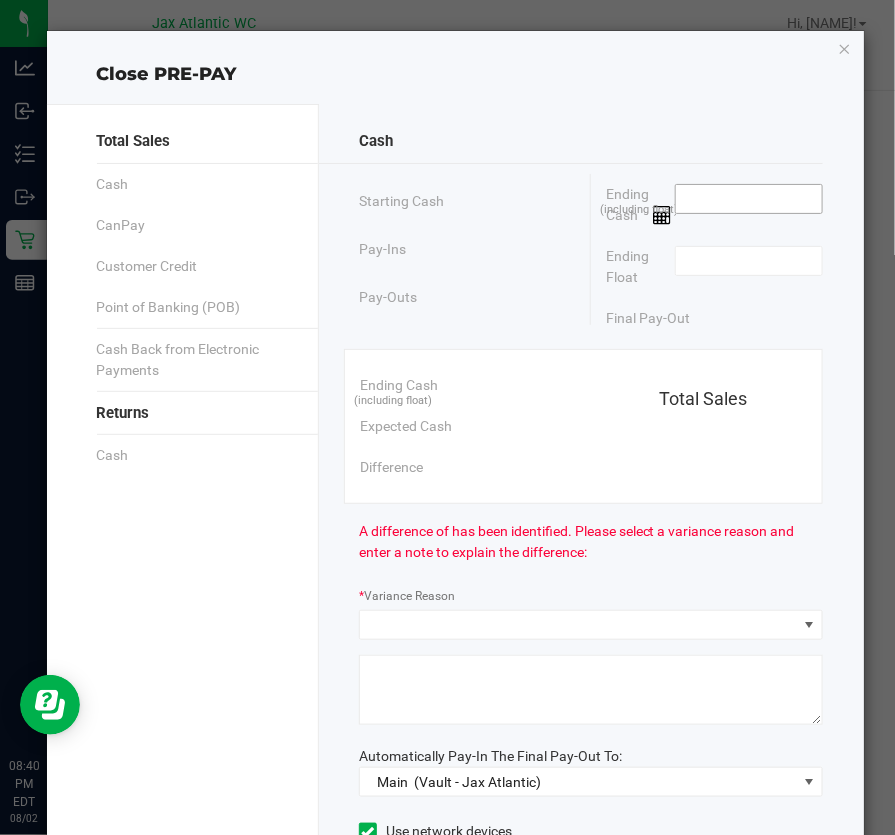 click at bounding box center [749, 199] 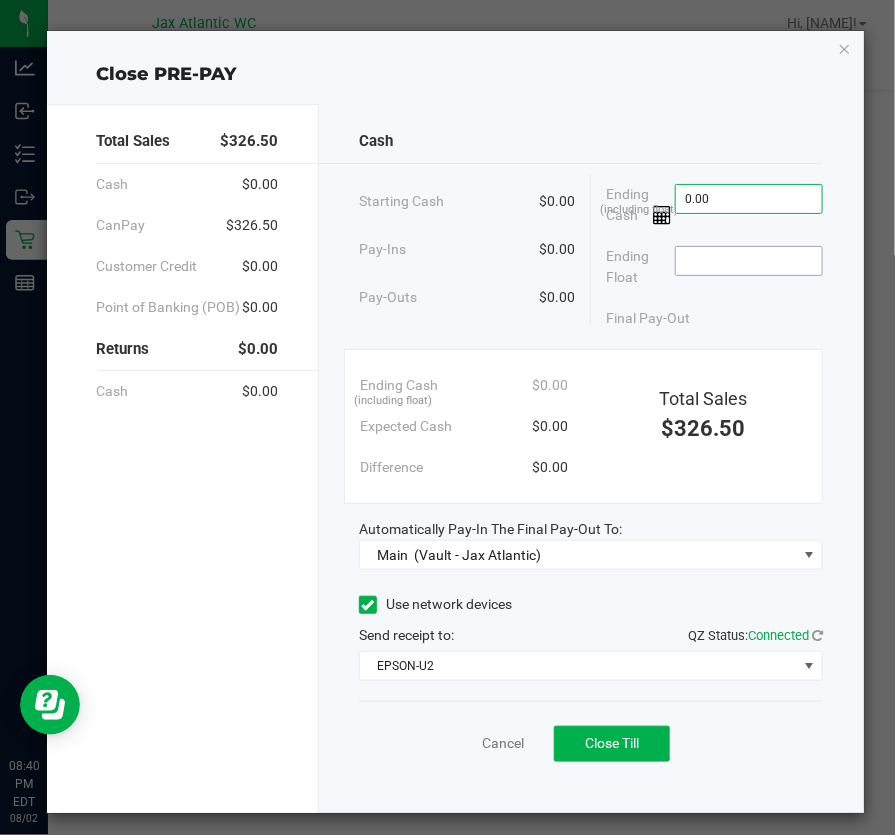 type on "$0.00" 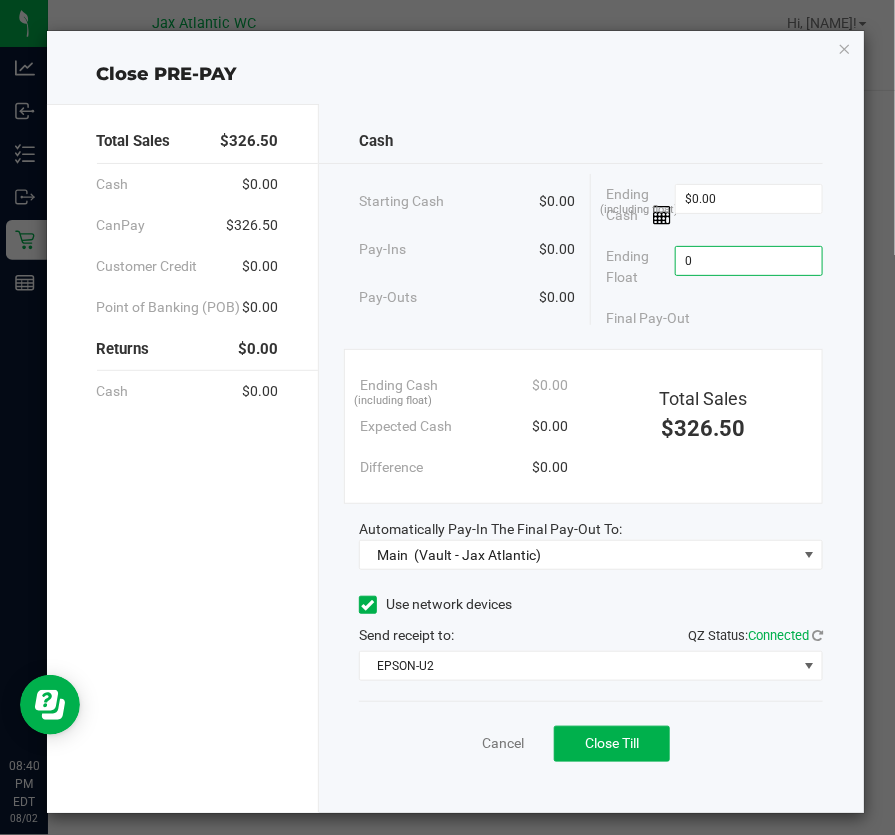 click on "0" at bounding box center [749, 261] 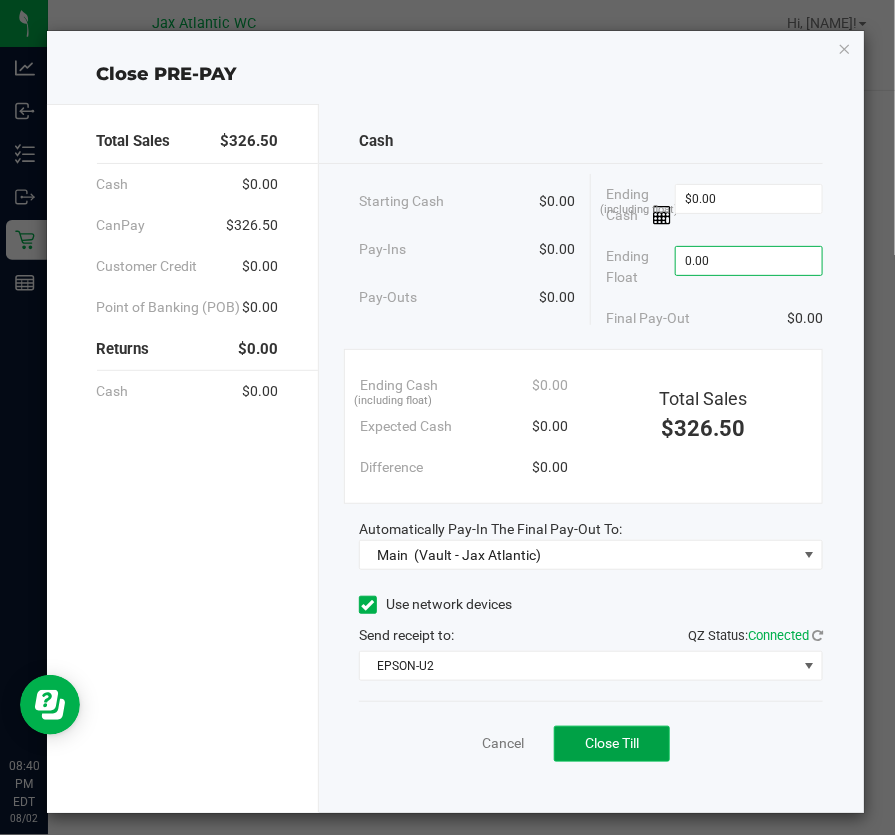 type on "$0.00" 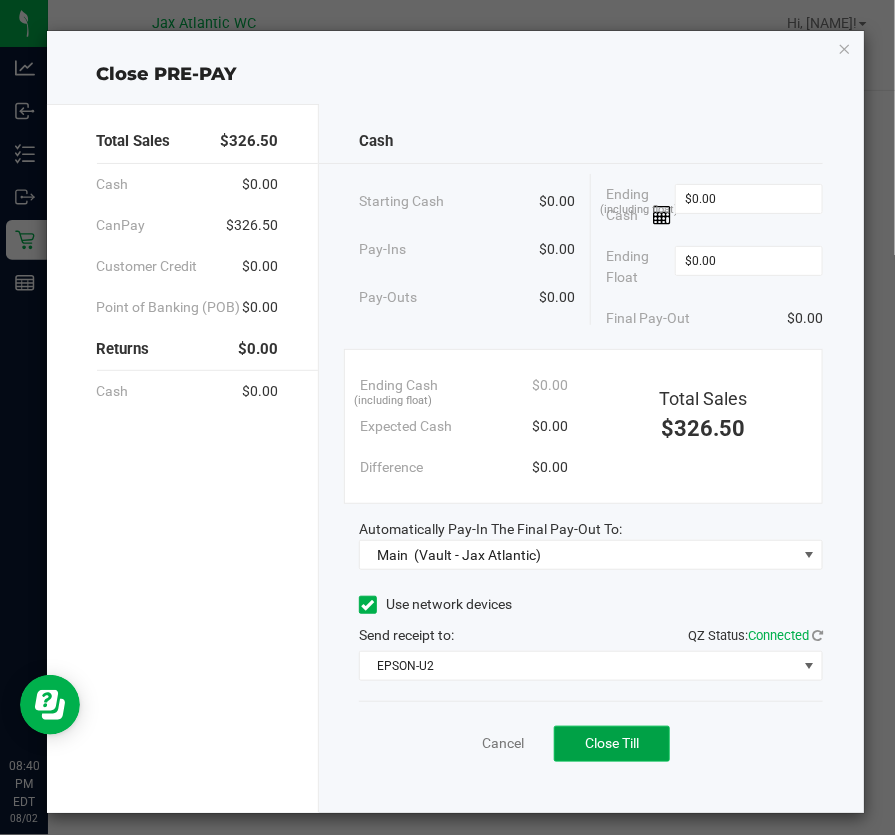 click on "Close Till" 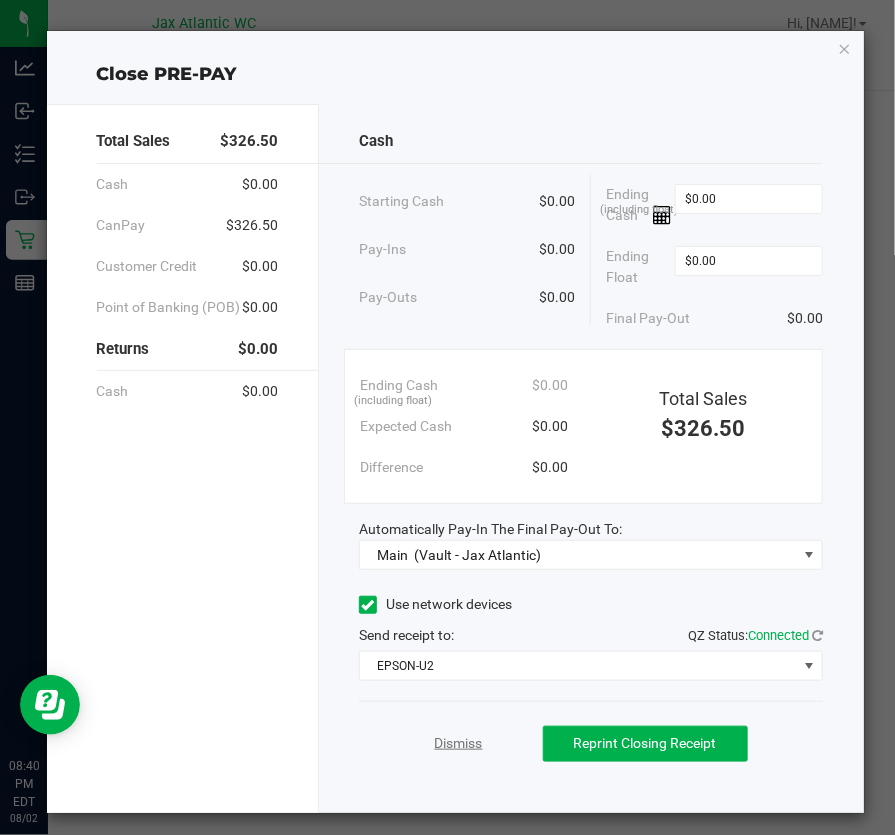 click on "Dismiss" 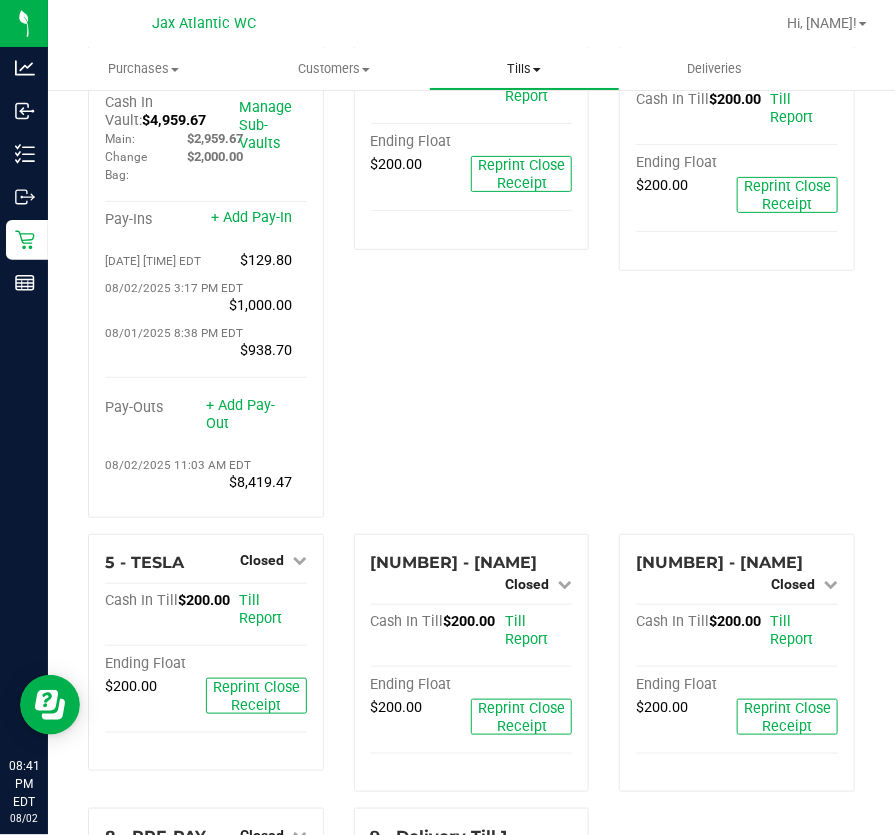 scroll, scrollTop: 0, scrollLeft: 0, axis: both 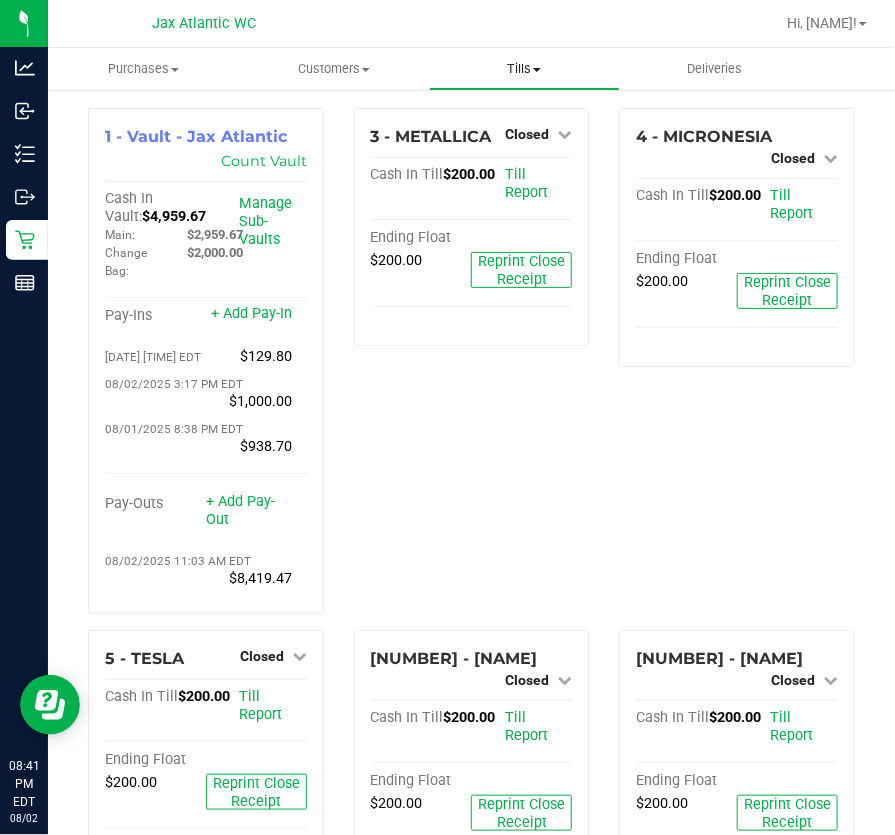 click on "Tills" at bounding box center (524, 69) 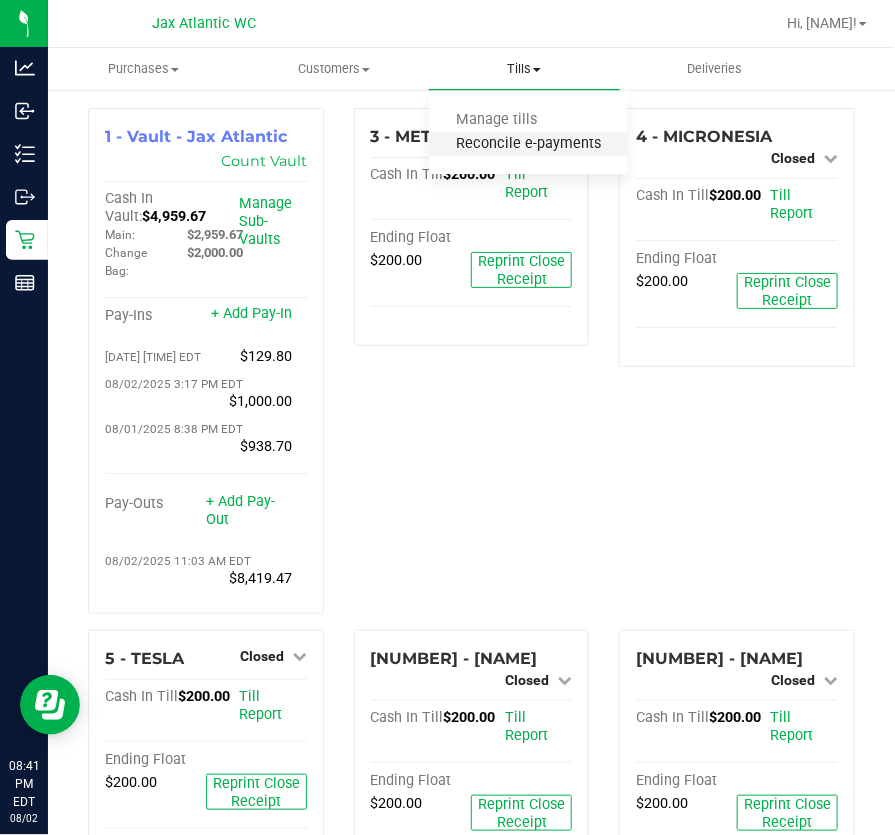 click on "Reconcile e-payments" at bounding box center [528, 144] 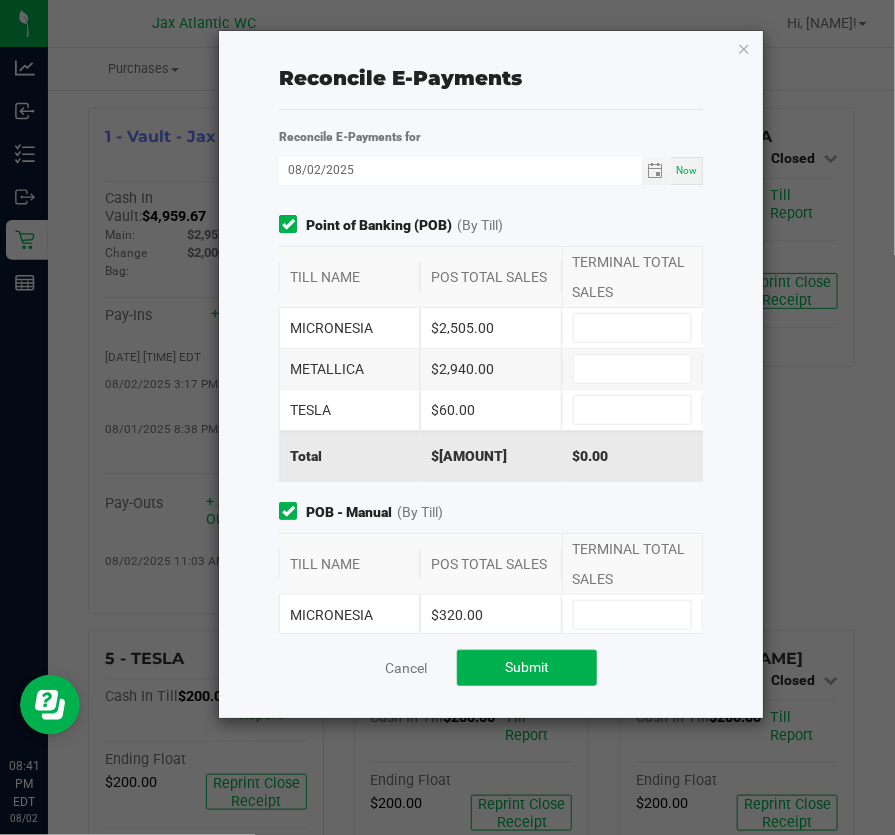 type 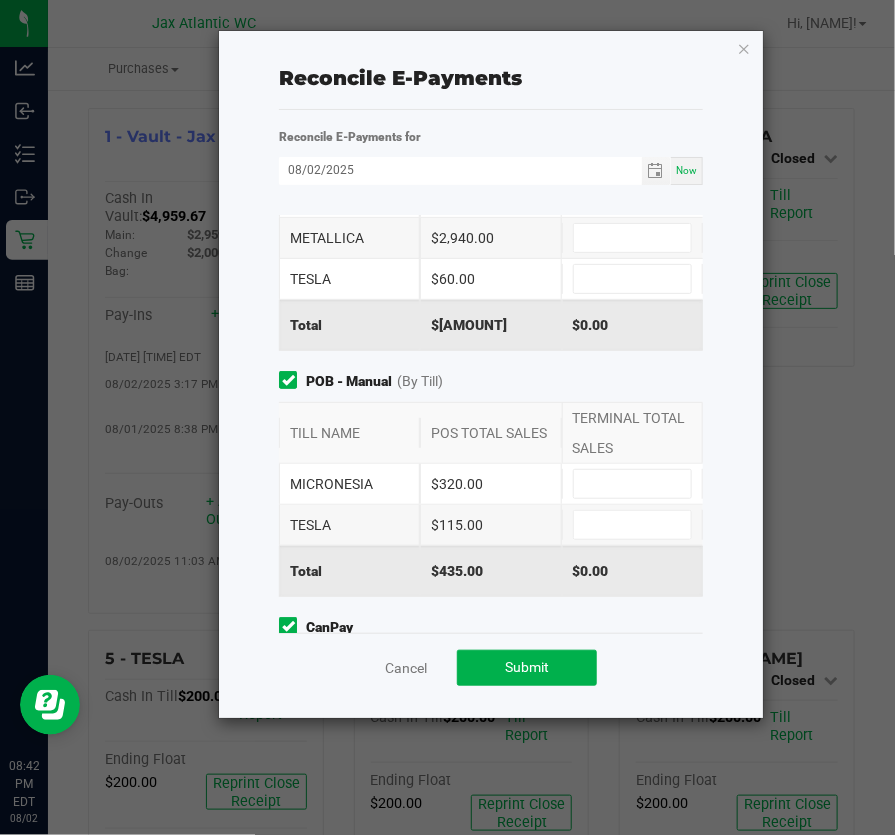 scroll, scrollTop: 90, scrollLeft: 0, axis: vertical 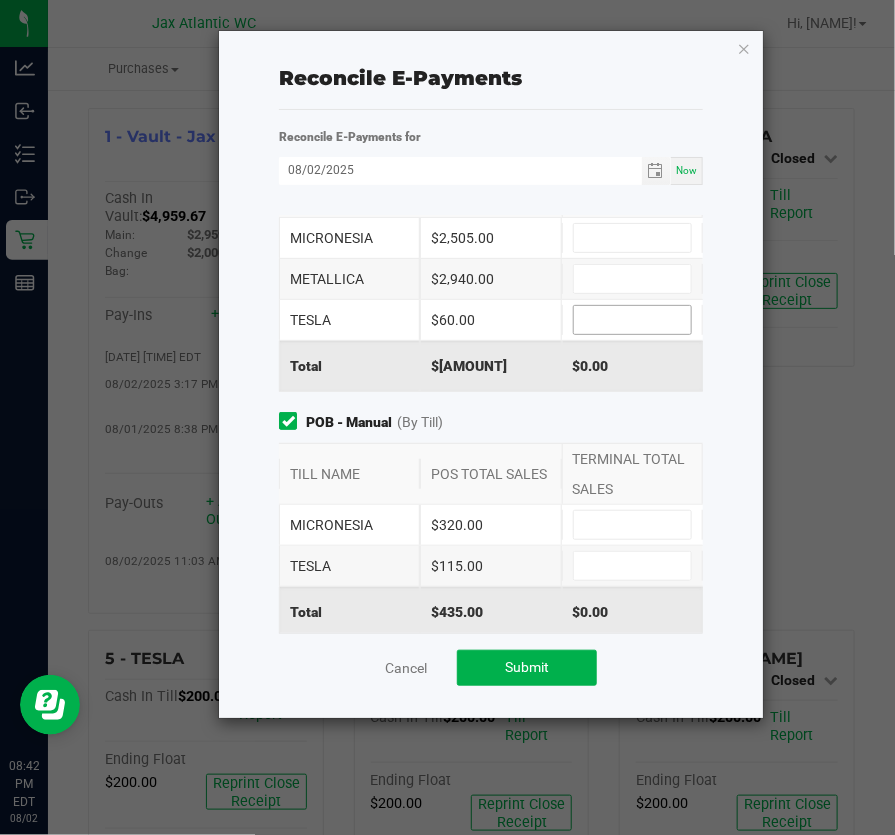 drag, startPoint x: 629, startPoint y: 310, endPoint x: 602, endPoint y: 303, distance: 27.89265 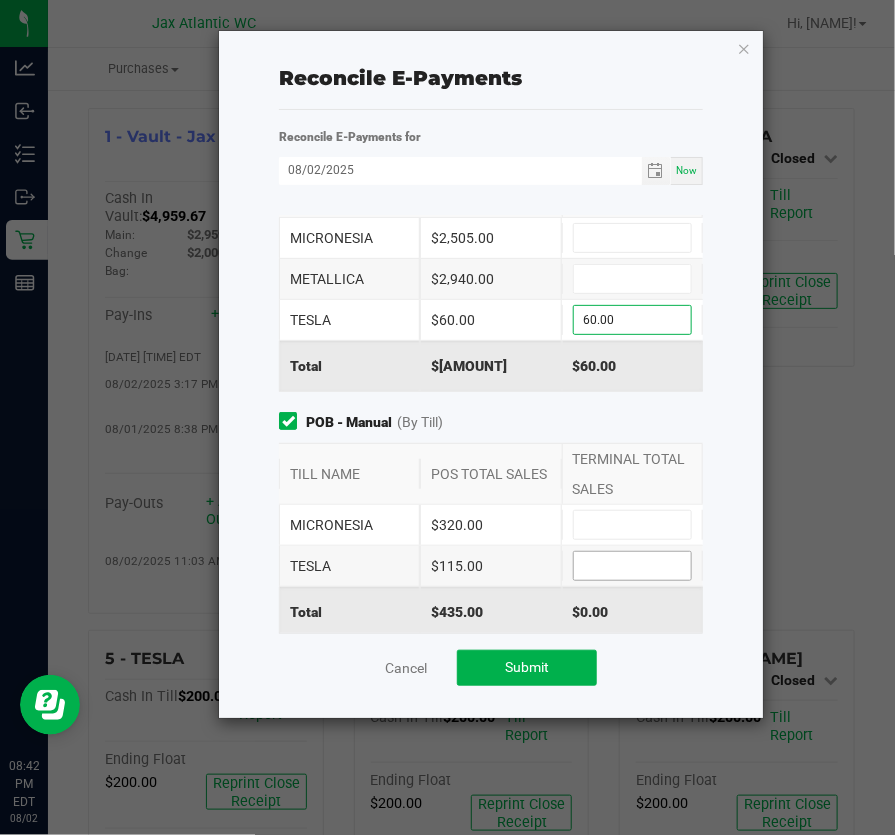 type on "$60.00" 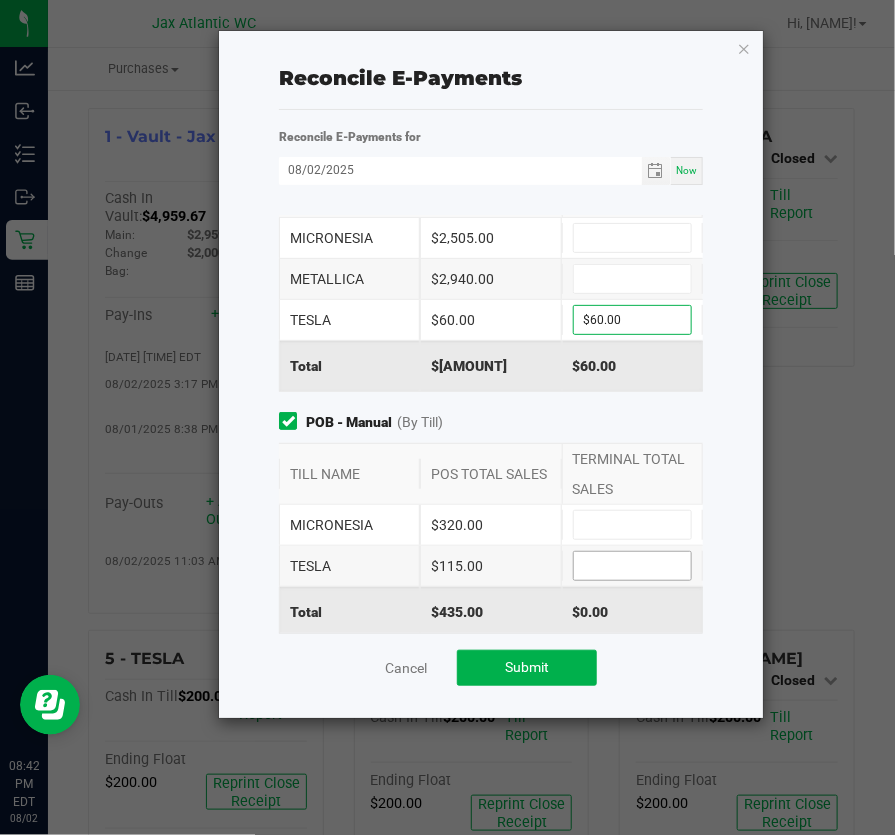 click at bounding box center [632, 566] 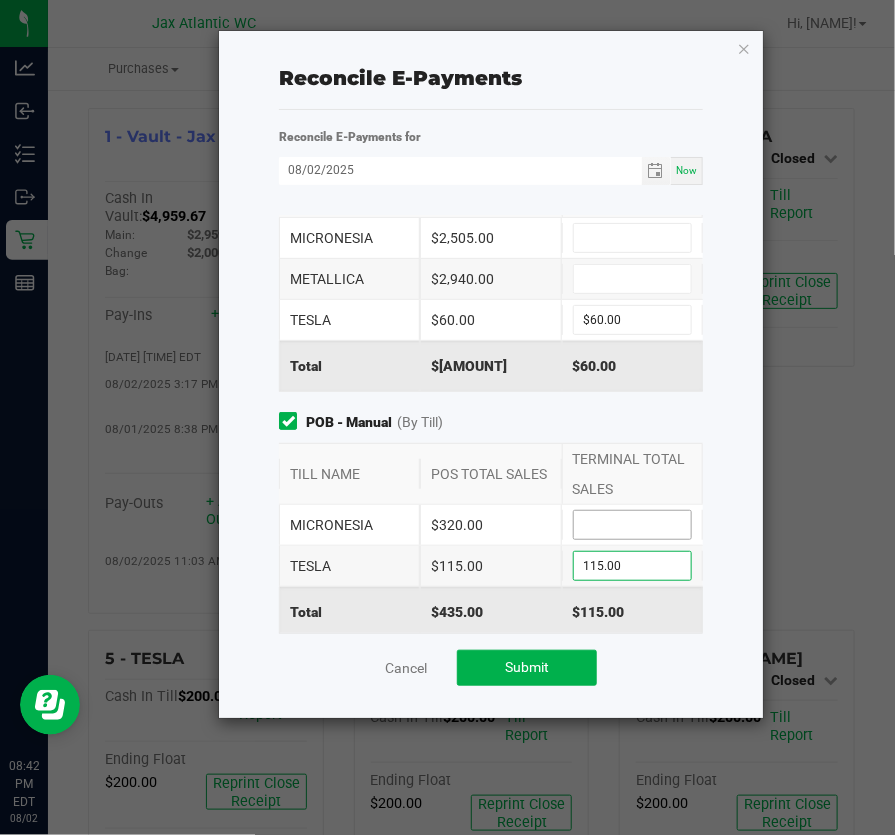 type on "$115.00" 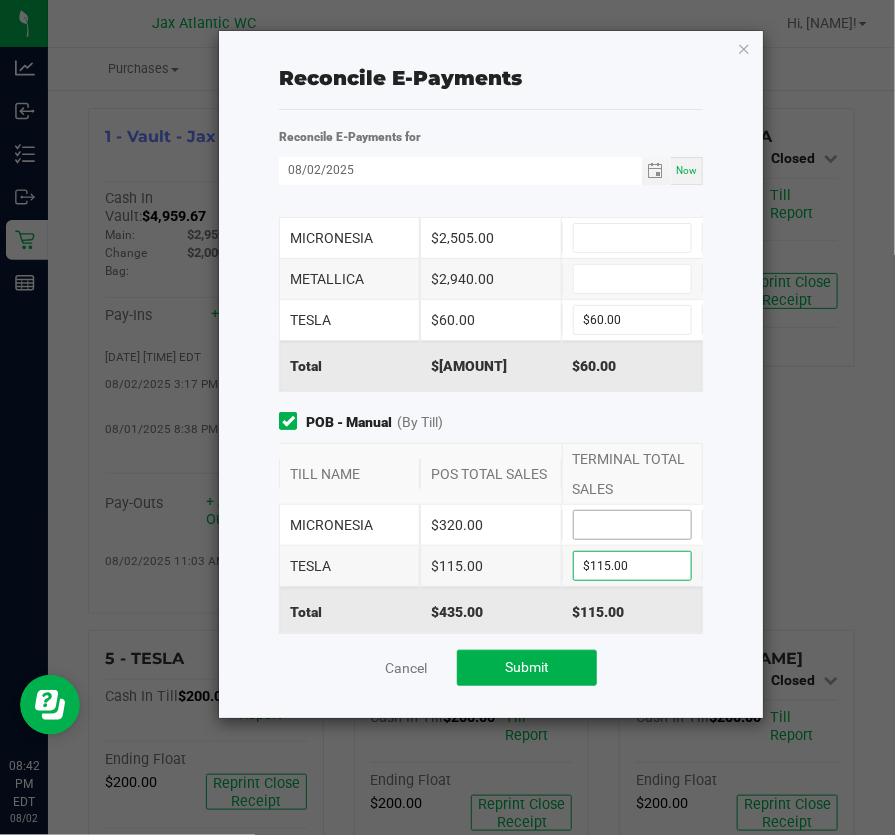 click at bounding box center [632, 525] 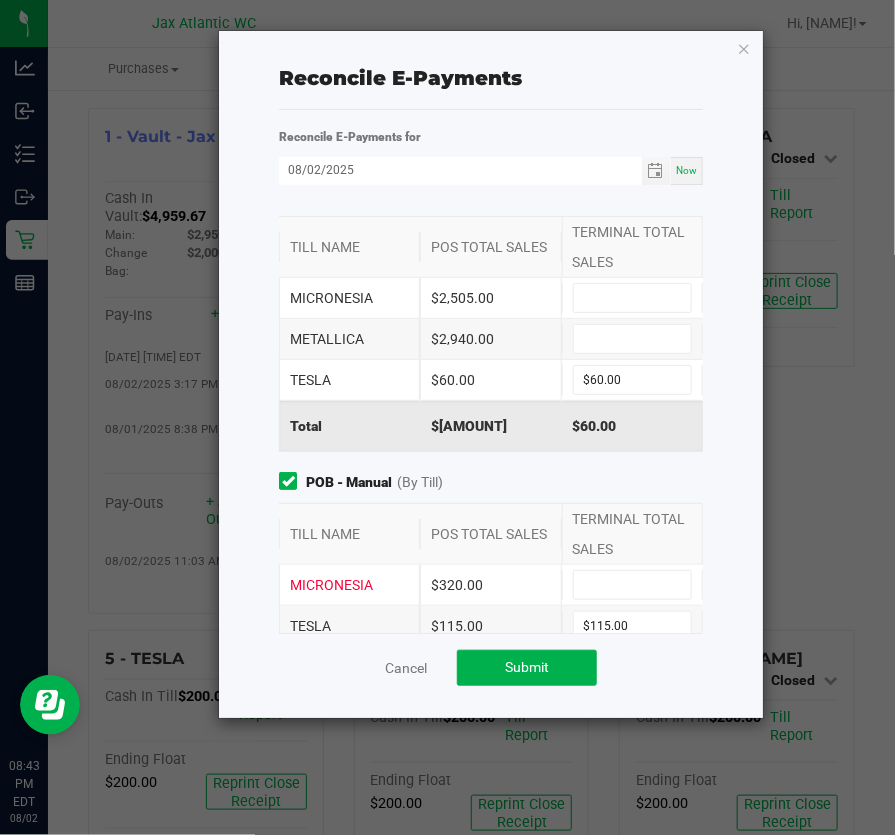 scroll, scrollTop: 0, scrollLeft: 0, axis: both 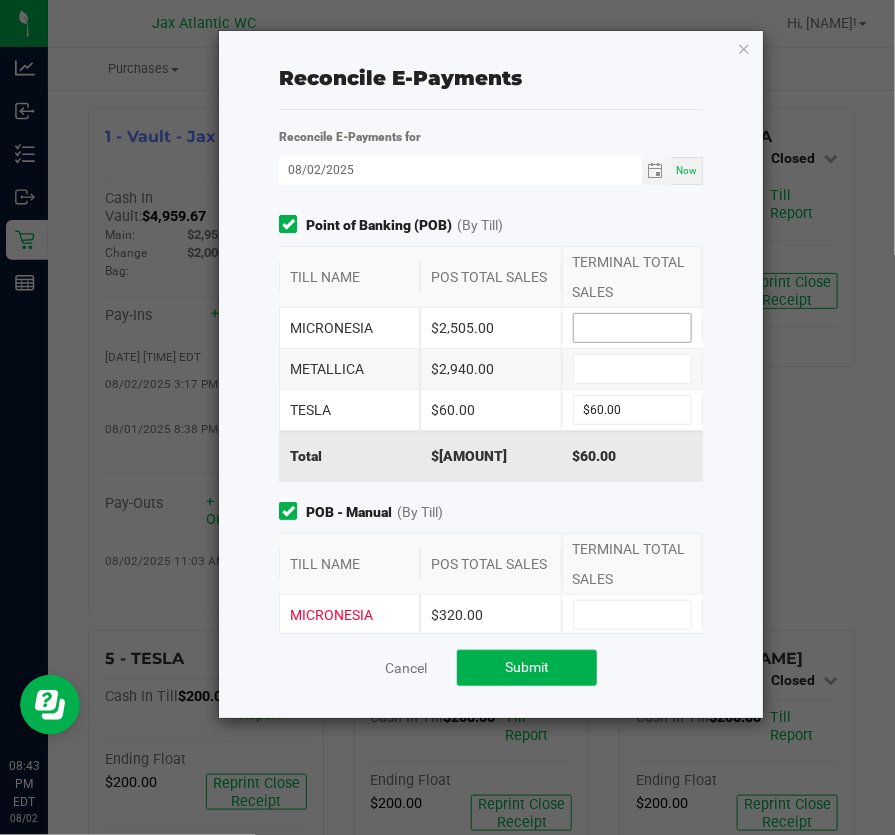 click at bounding box center (632, 328) 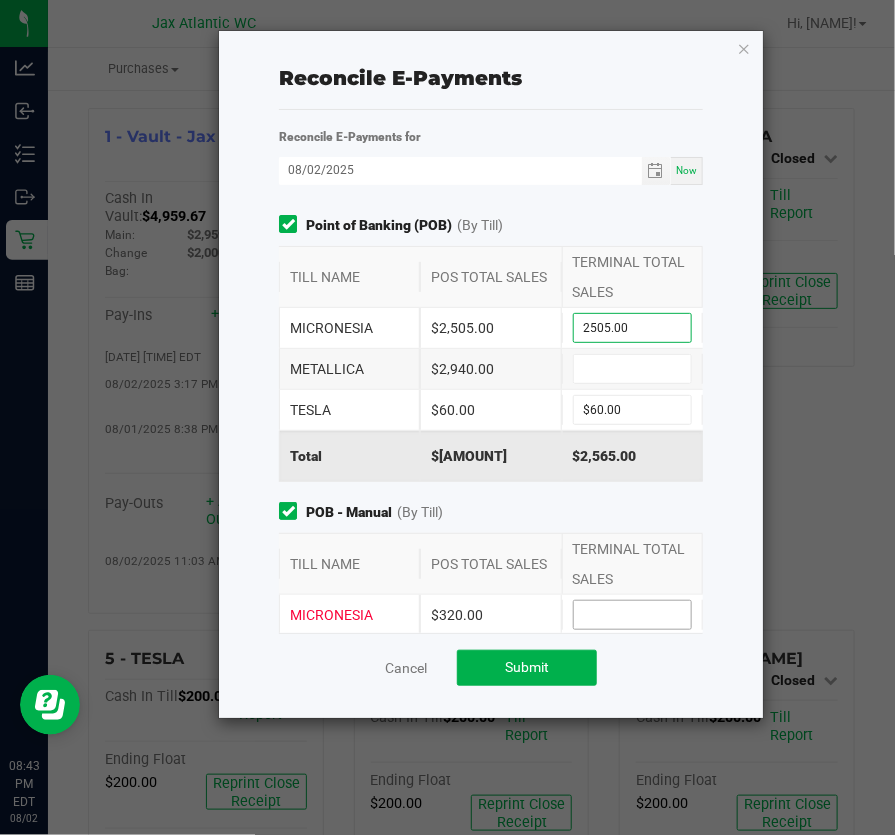 type on "$2,505.00" 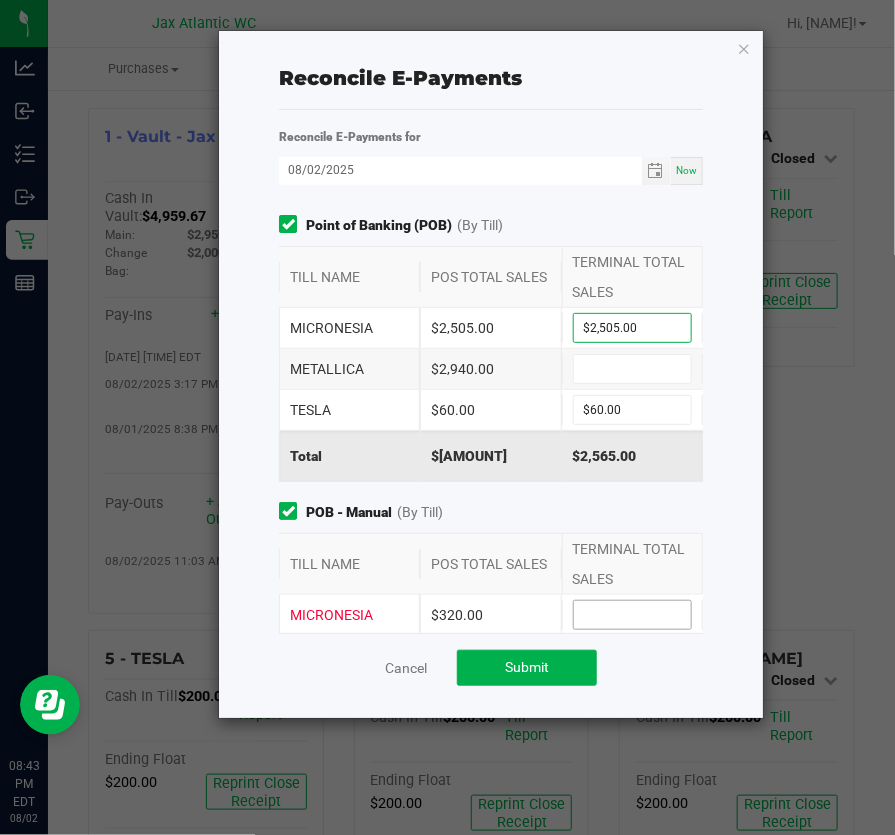 click at bounding box center [632, 615] 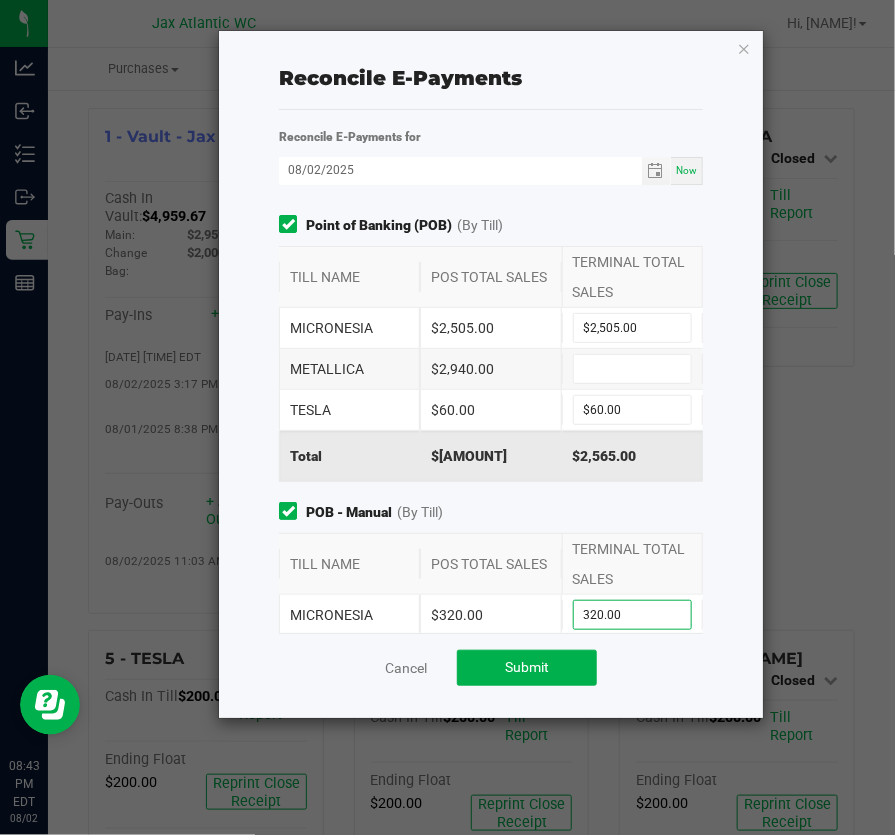 type on "$320.00" 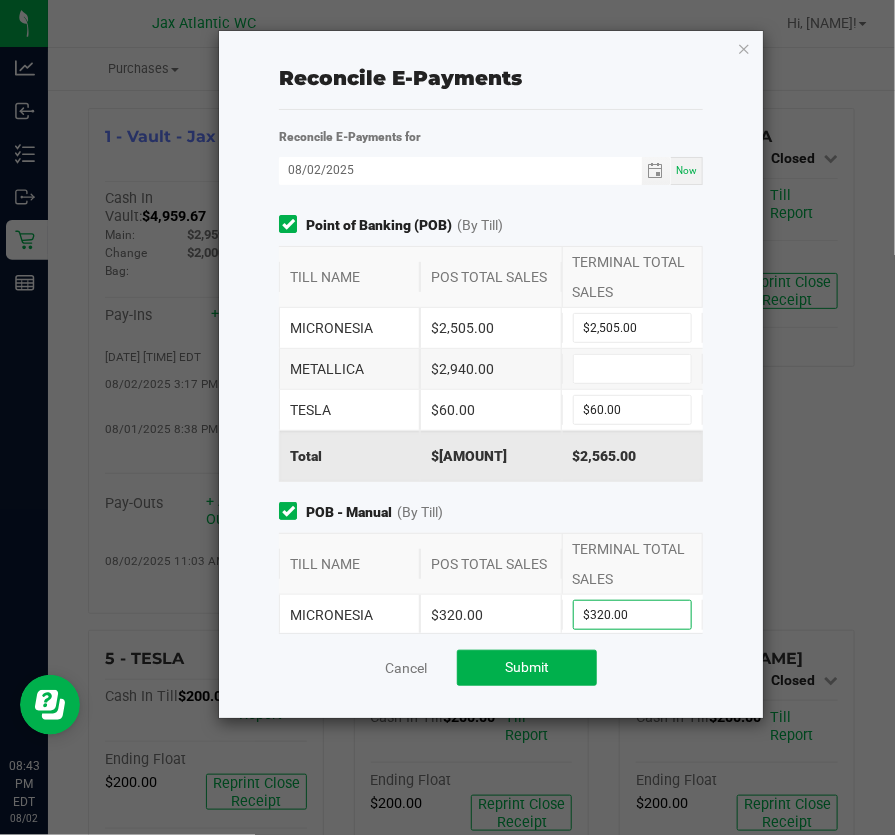 click on "TERMINAL TOTAL SALES" 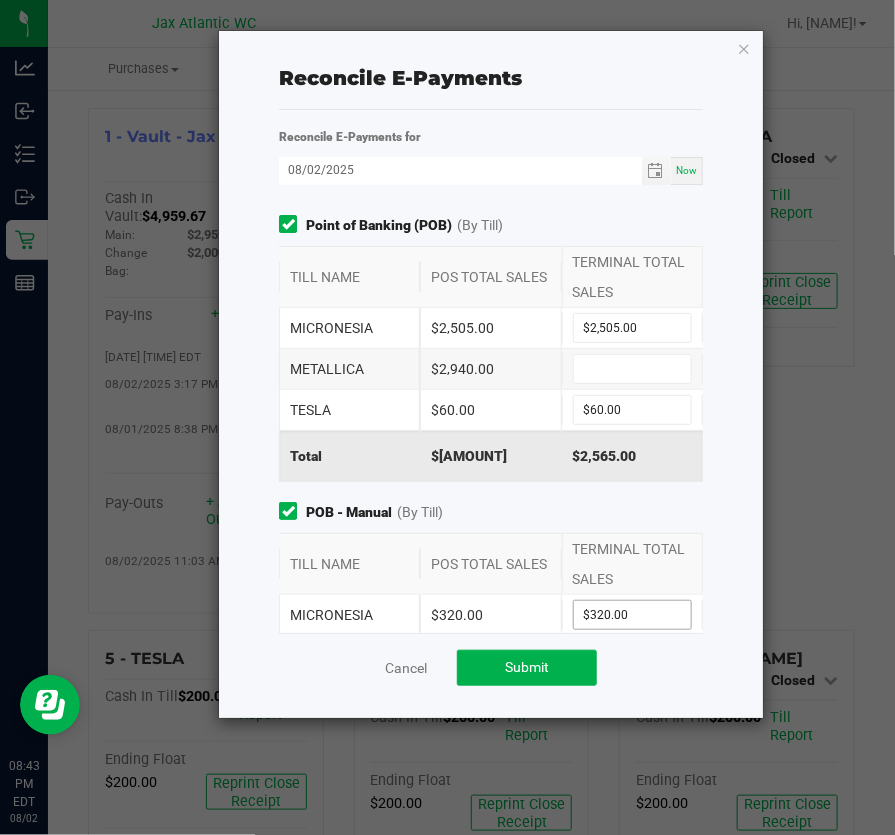 scroll, scrollTop: 90, scrollLeft: 0, axis: vertical 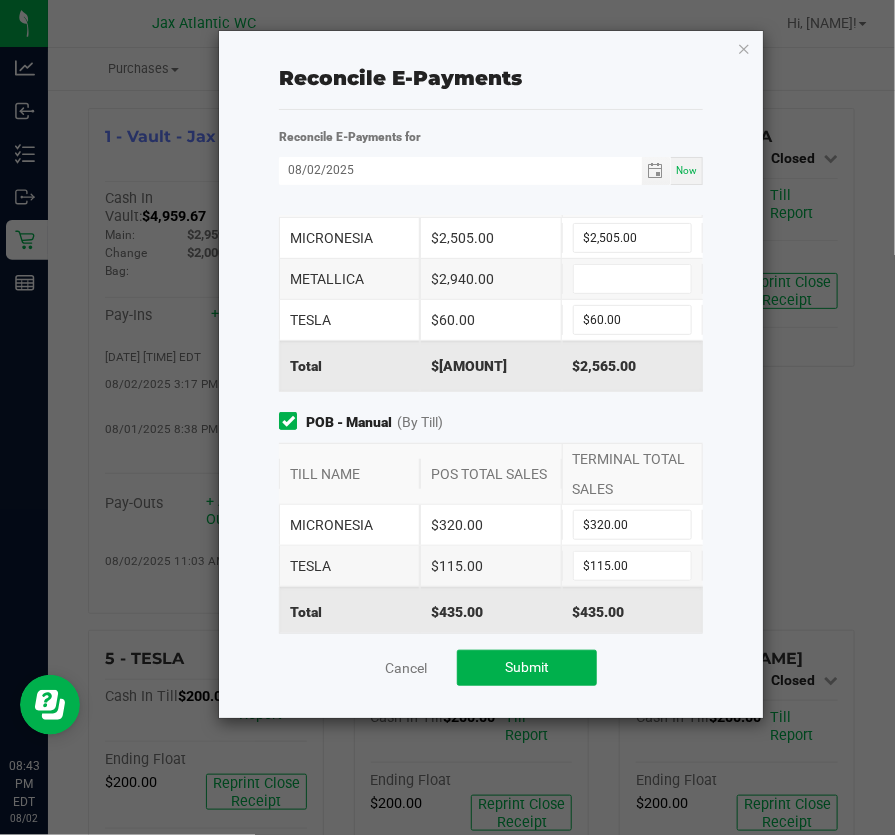 click on "Point of Banking (POB)  (By Till)   TILL NAME   POS TOTAL SALES   TERMINAL TOTAL SALES   MICRONESIA   $2,505.00  $2,505.00  METALLICA   $2,940.00   TESLA   $60.00  $60.00  Total   $5,505.00   $2,565.00  POB - Manual  (By Till)   TILL NAME   POS TOTAL SALES   TERMINAL TOTAL SALES   MICRONESIA   $320.00  $320.00  TESLA   $115.00  $115.00  Total   $435.00   $435.00  CanPay  CanPay Sales   $408.90   CanPay Portal  $0.00 Manual CanPay  Manual CanPay Sales   $326.50   Manual CanPay Portal  $0.00" 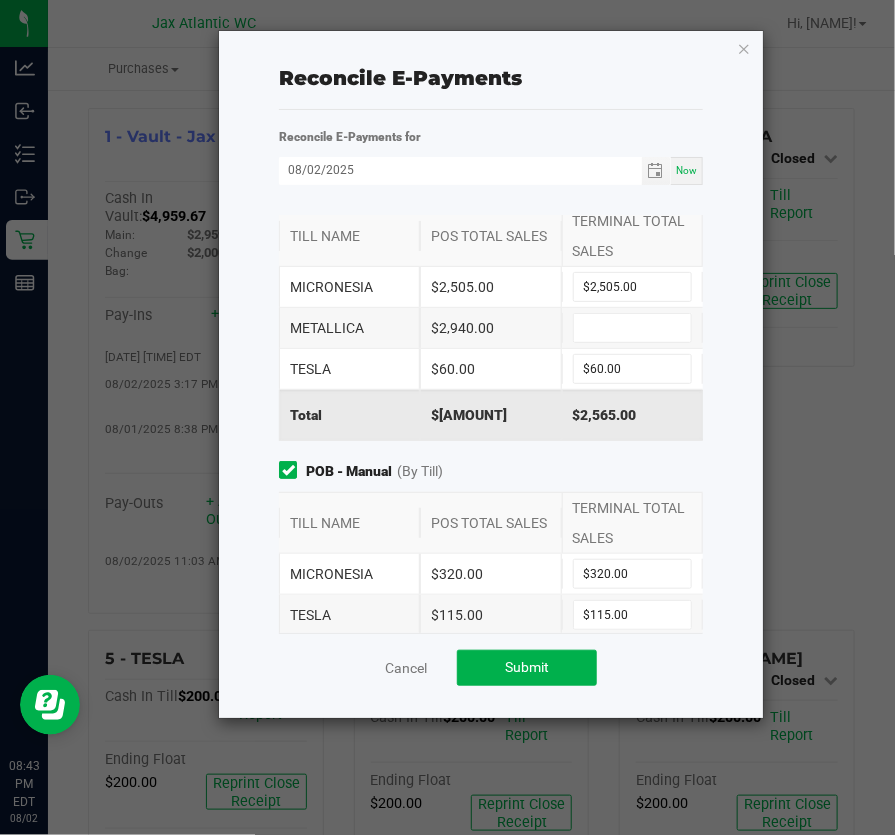 scroll, scrollTop: 0, scrollLeft: 0, axis: both 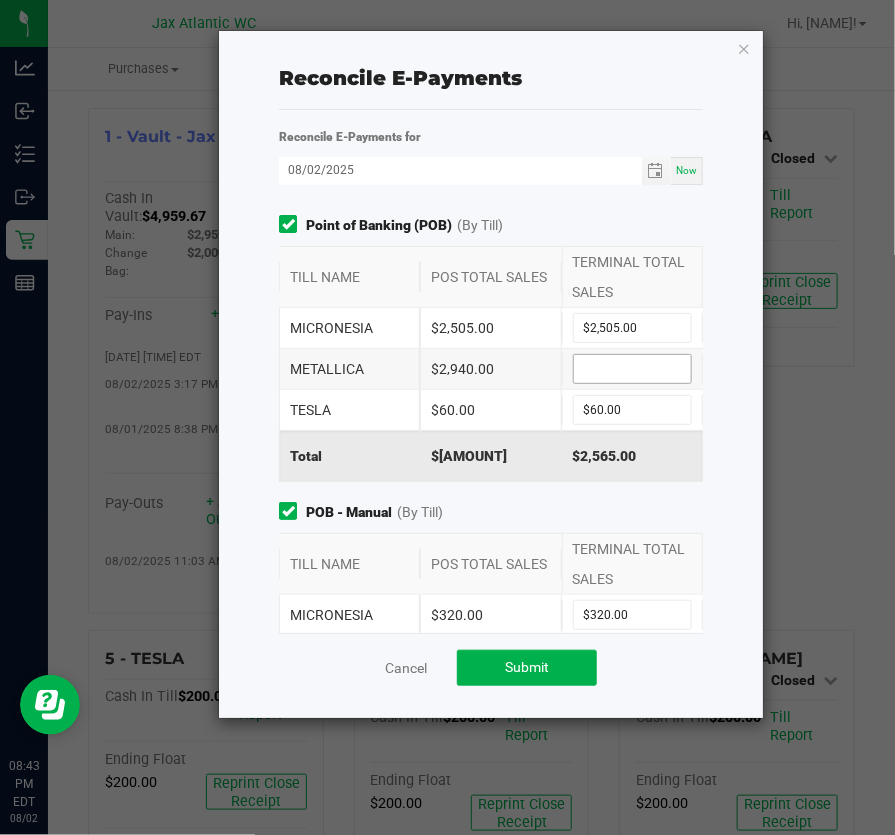 click at bounding box center (632, 369) 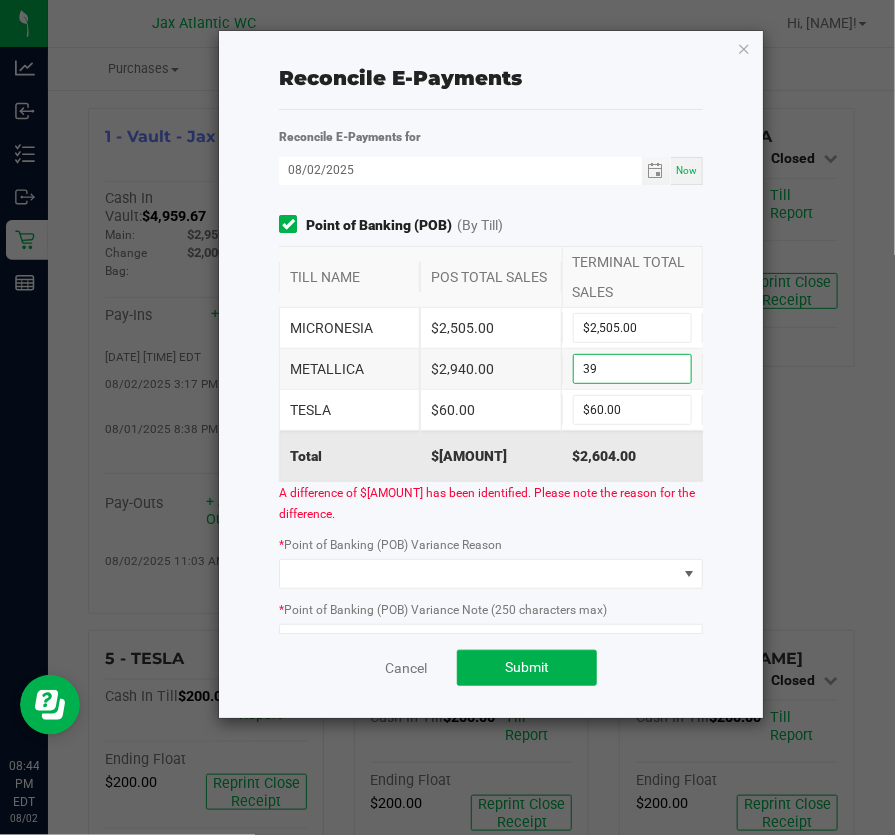 type on "3" 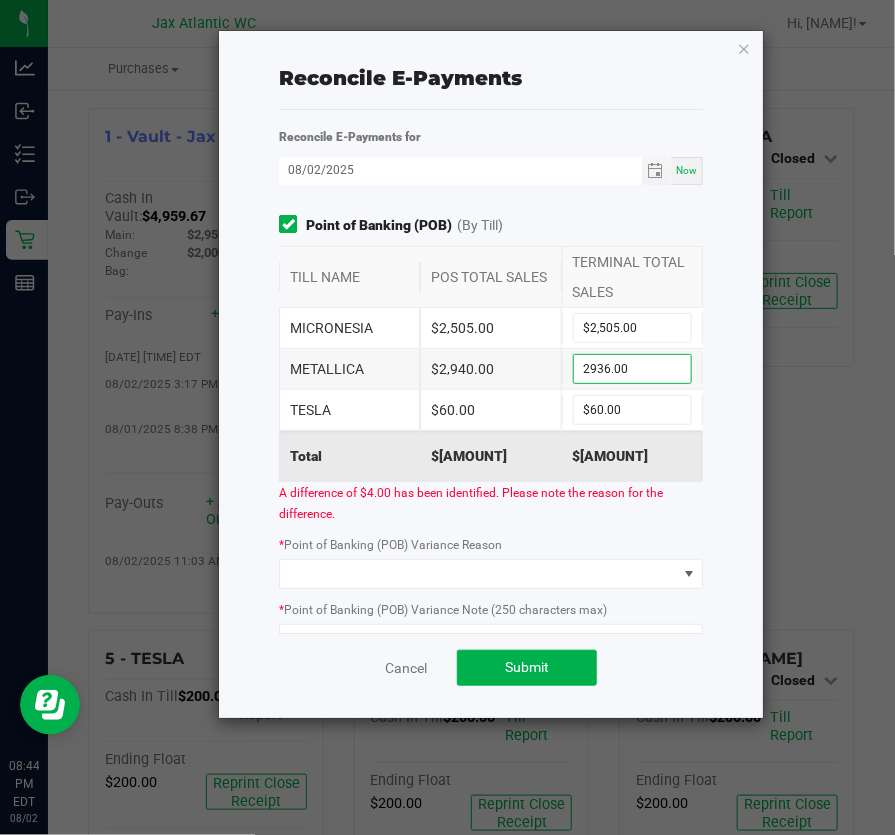 type on "$[AMOUNT]" 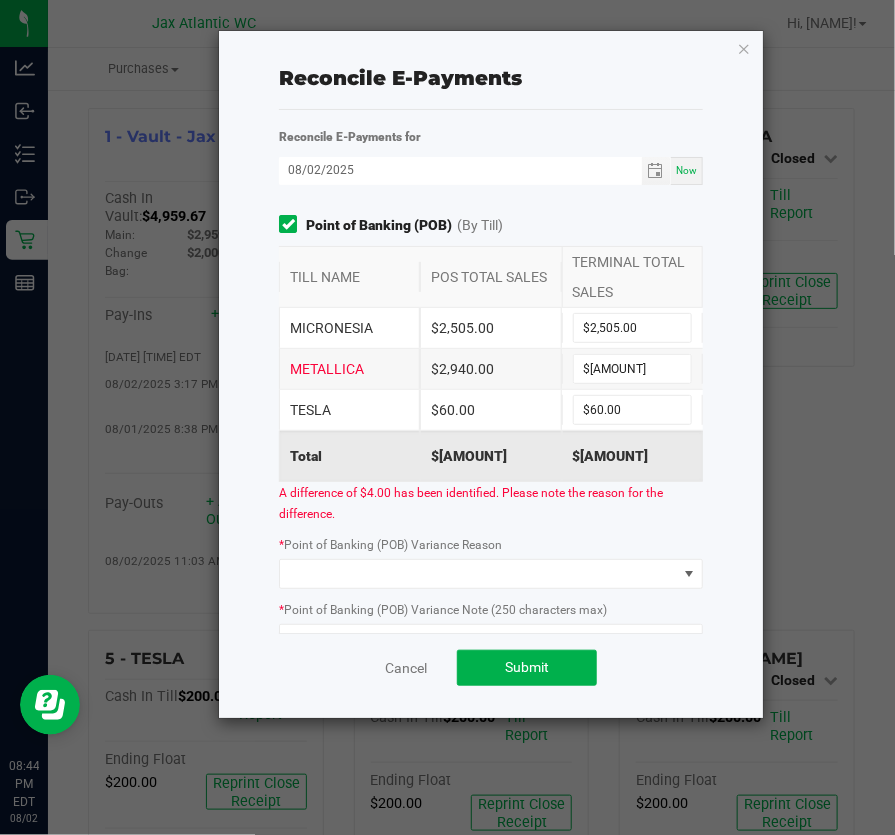click on "A difference of $4.00 has been identified. Please note the reason for the difference." 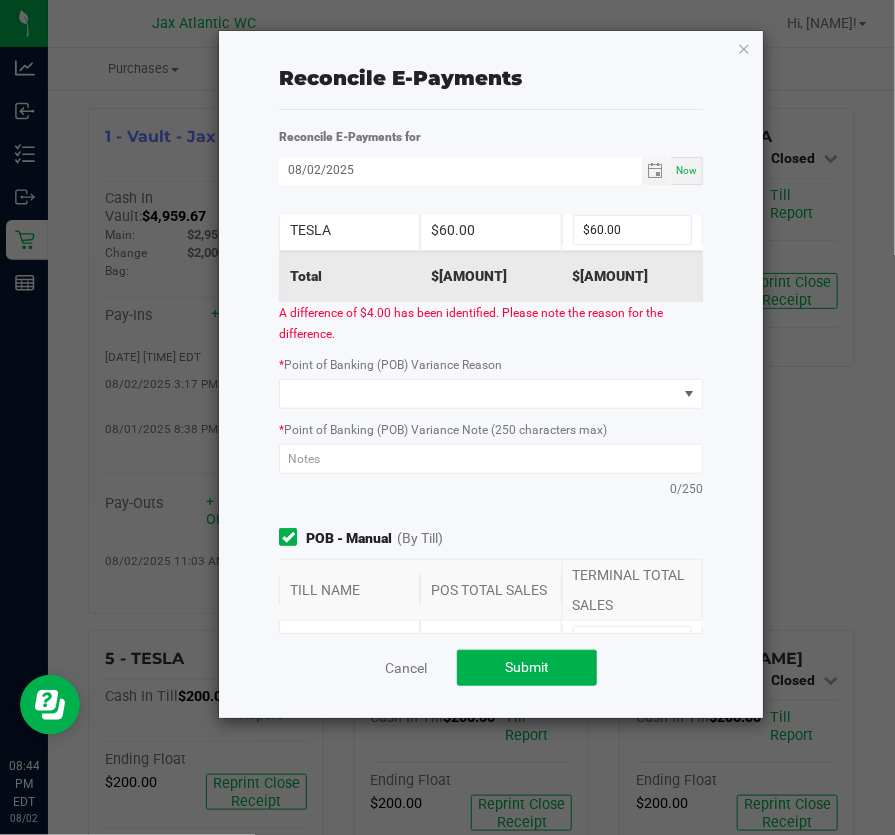 scroll, scrollTop: 181, scrollLeft: 0, axis: vertical 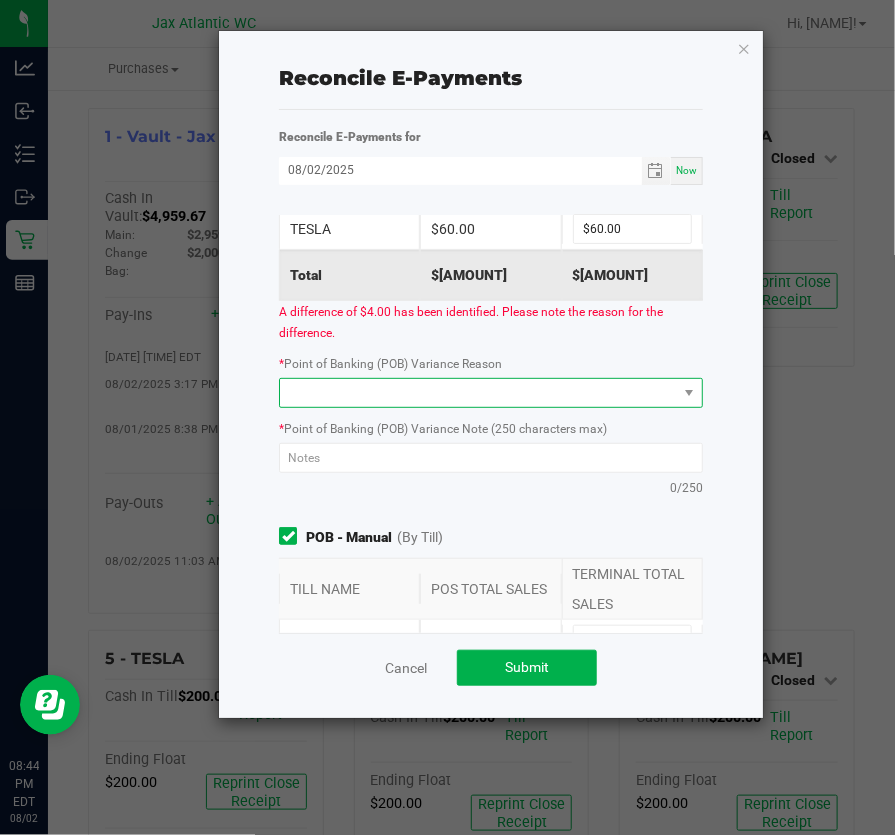 click at bounding box center [478, 393] 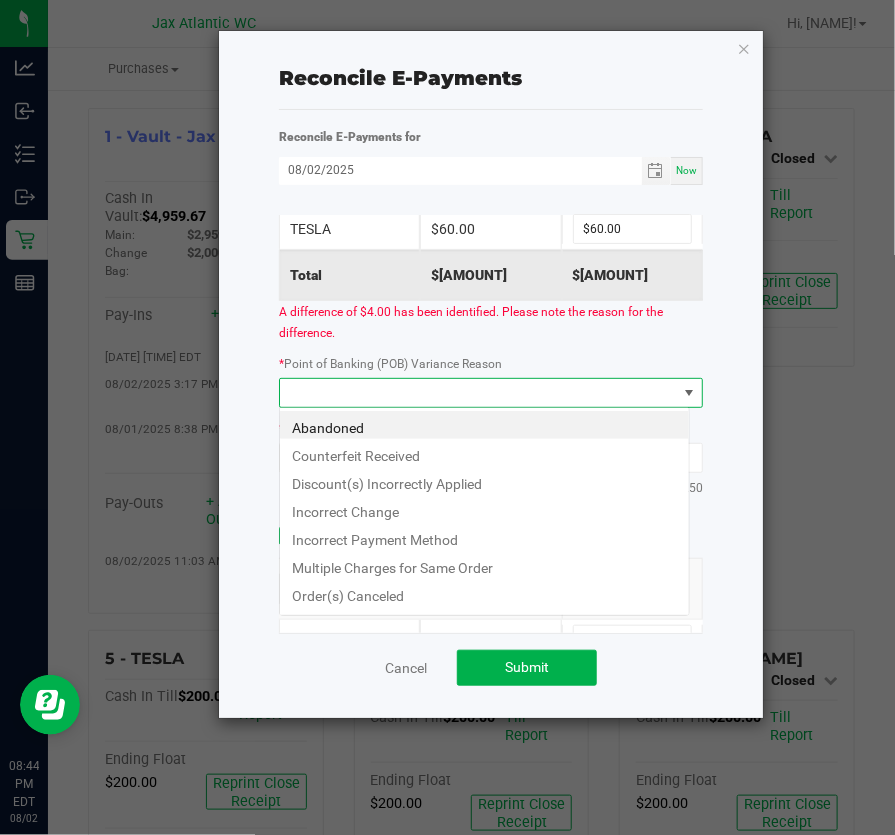 scroll, scrollTop: 99970, scrollLeft: 99589, axis: both 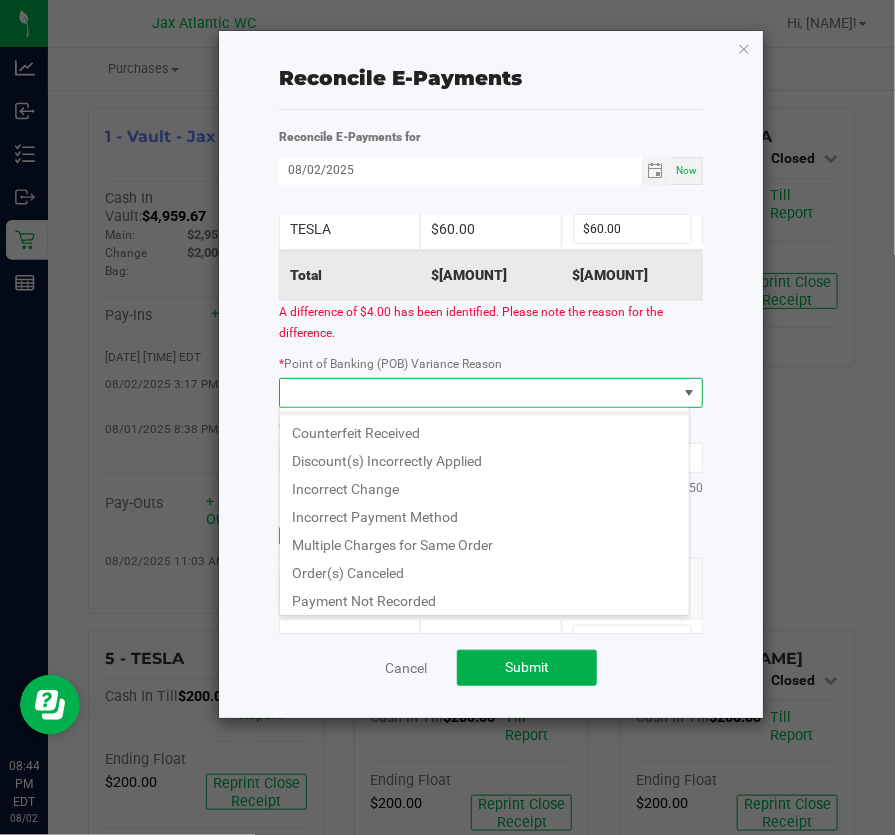 click on "Payment Not Recorded" at bounding box center (484, 598) 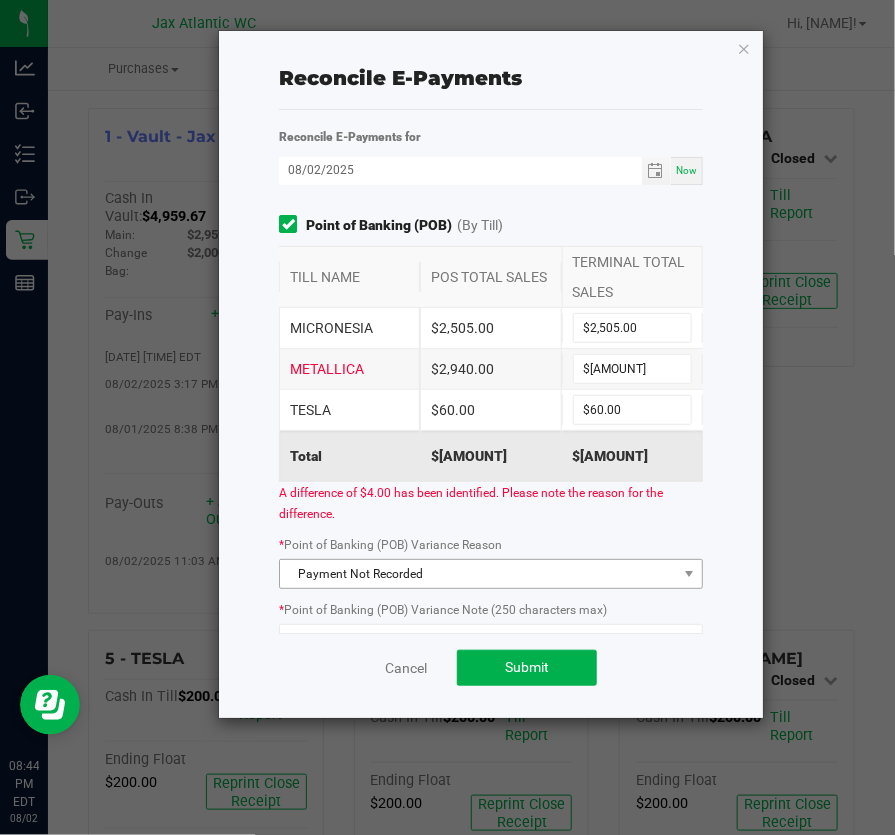 scroll, scrollTop: 90, scrollLeft: 0, axis: vertical 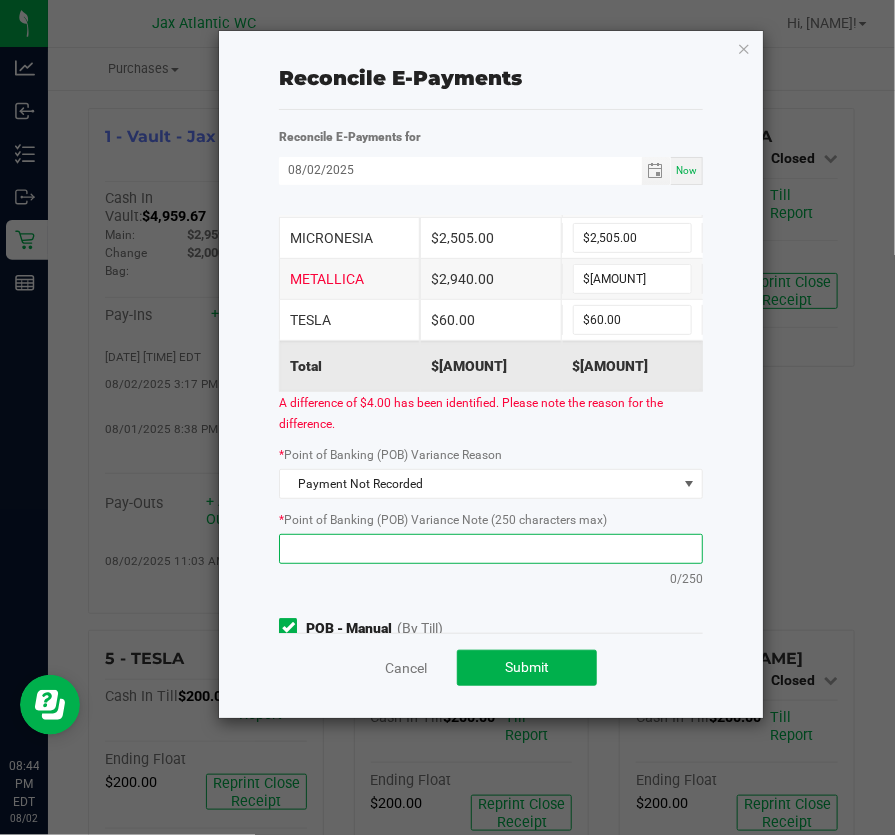 click at bounding box center (491, 549) 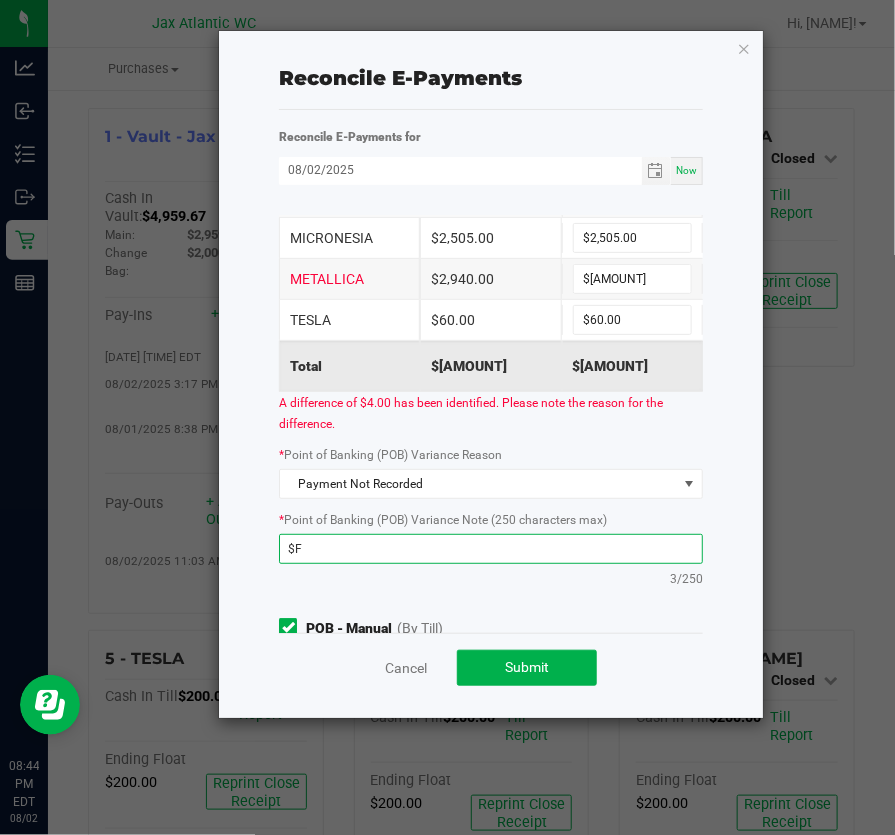 type on "$" 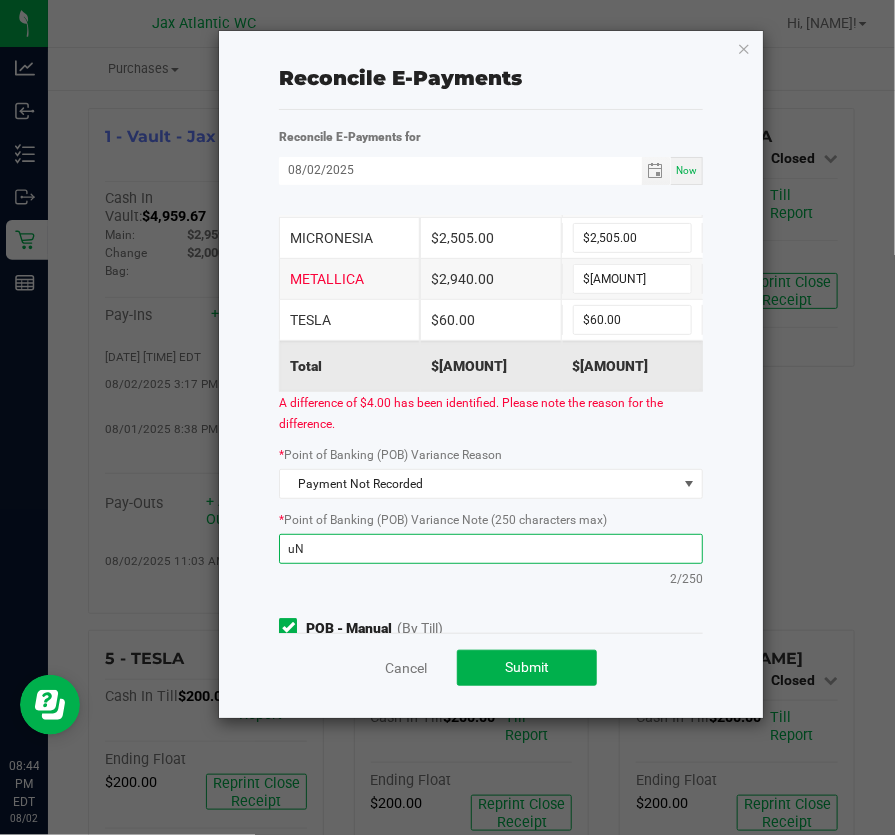 type on "u" 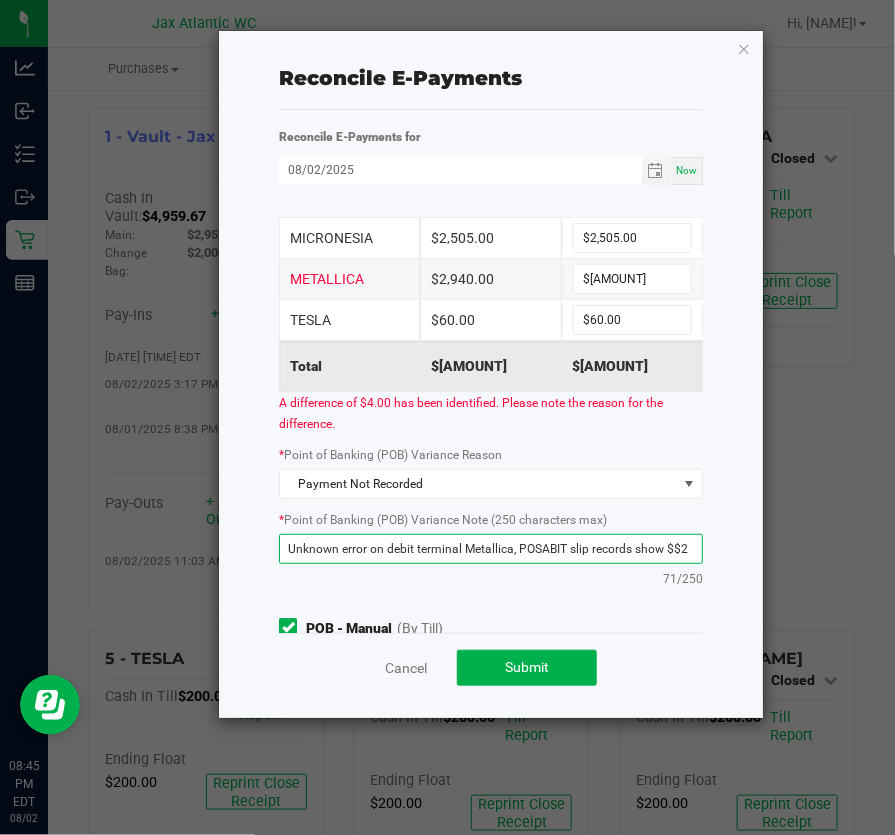 scroll, scrollTop: 13, scrollLeft: 0, axis: vertical 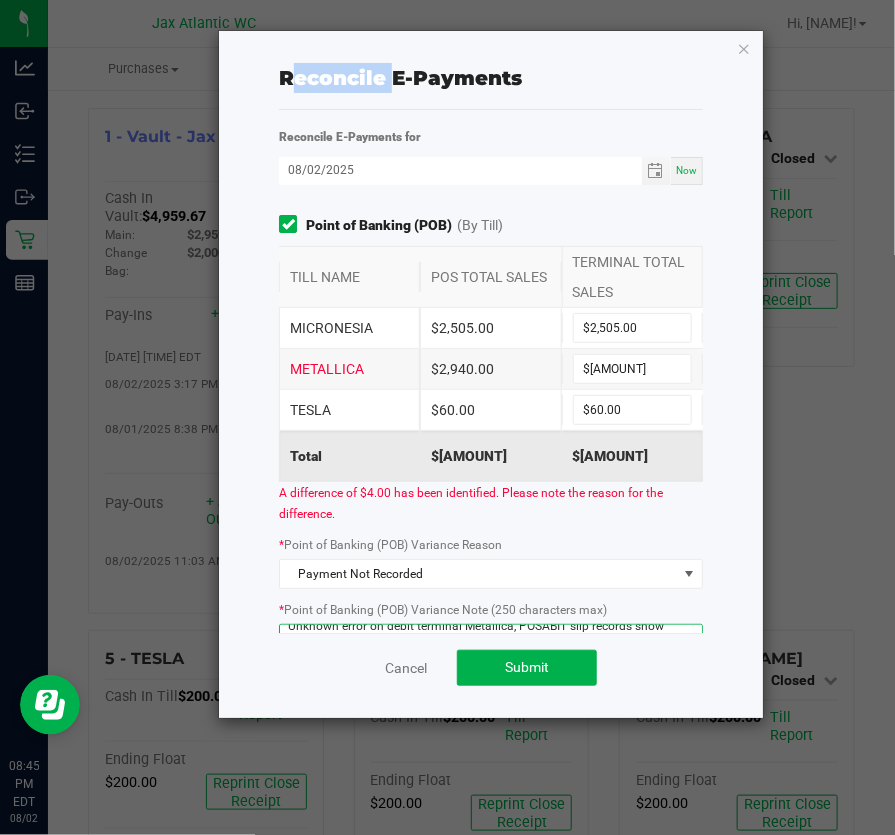 type on "Unknown error on debit terminal Metallica, POSABIT slip records show $[AMOUNT]. Will investigate later" 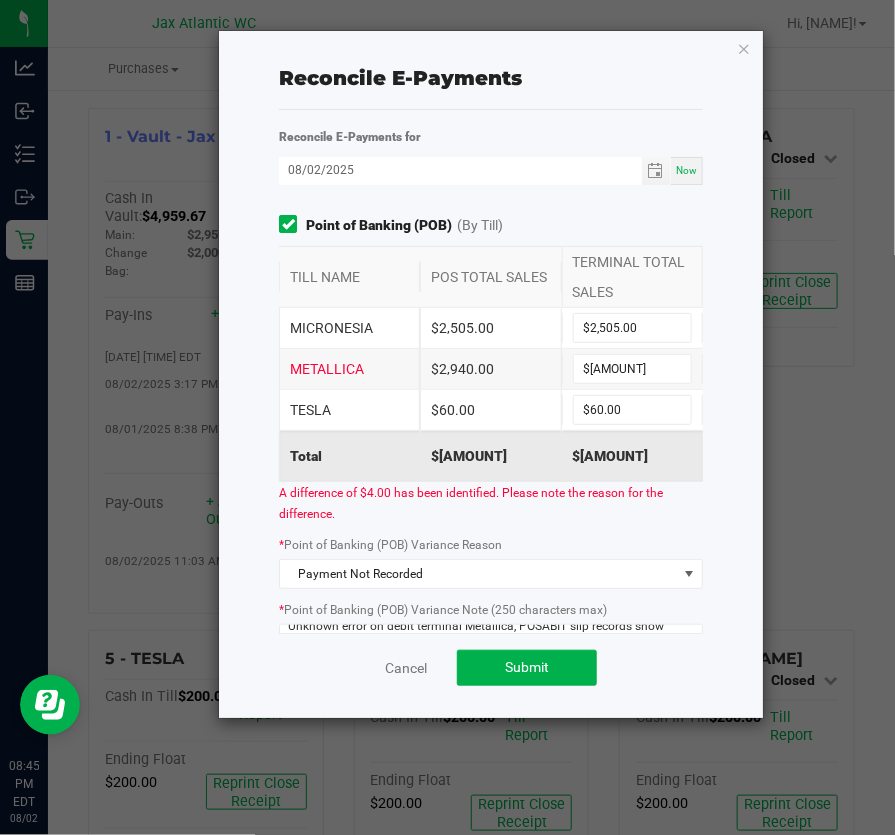 click on "A difference of $4.00 has been identified. Please note the reason for the difference." 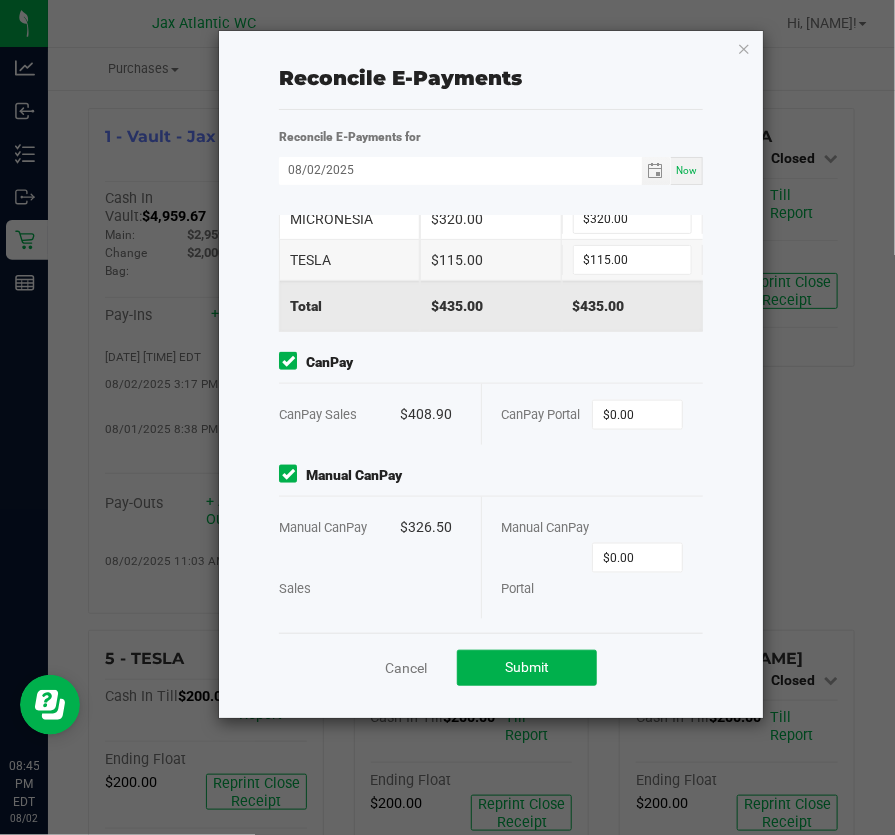 scroll, scrollTop: 605, scrollLeft: 0, axis: vertical 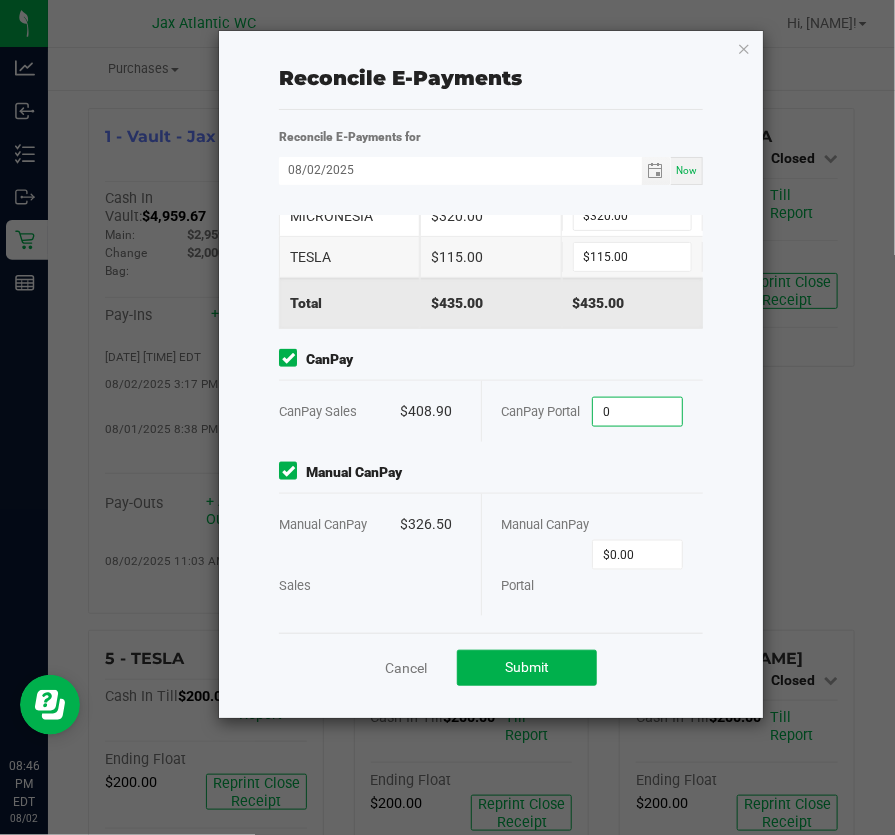 click on "0" at bounding box center [637, 412] 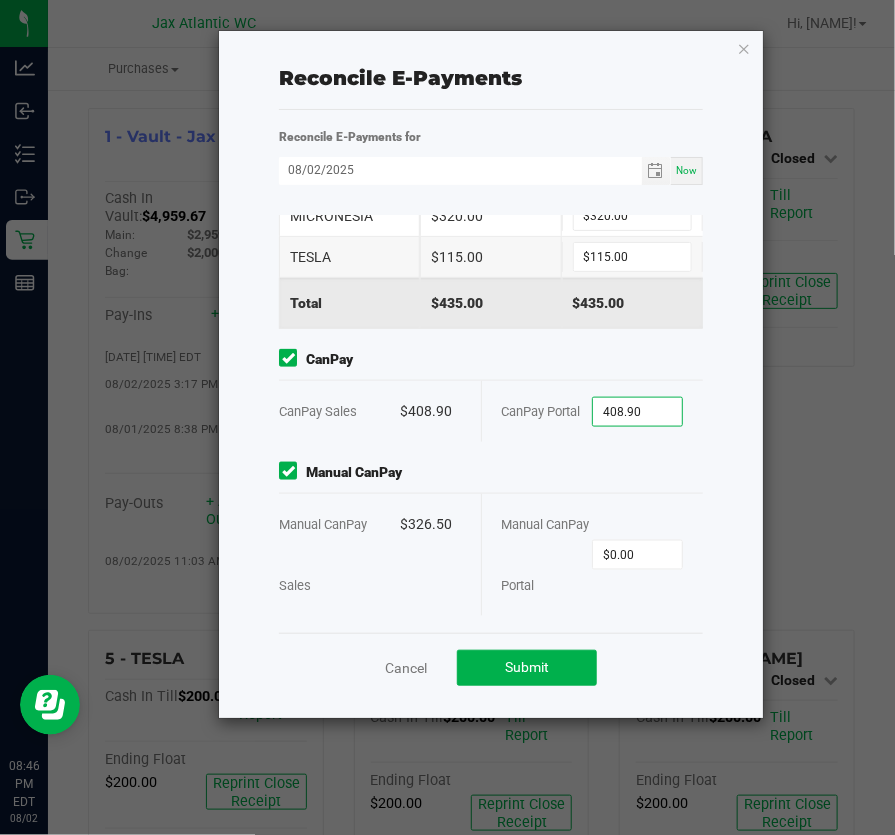 type on "$408.90" 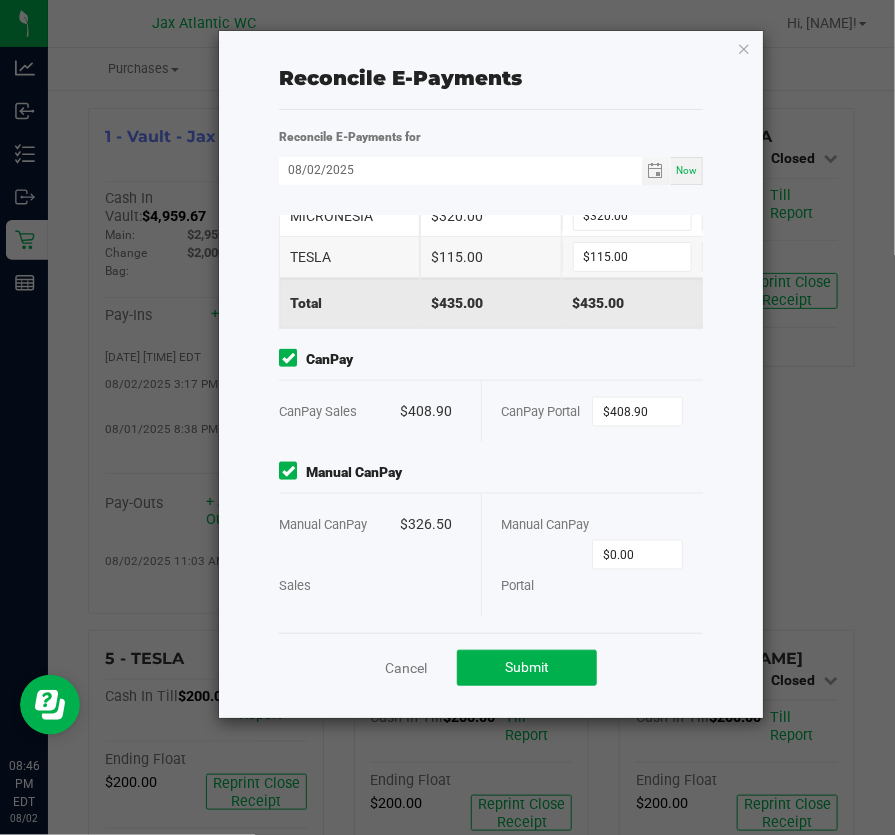 click on "Manual CanPay  Manual CanPay Sales   $326.50   Manual CanPay Portal  $0.00" 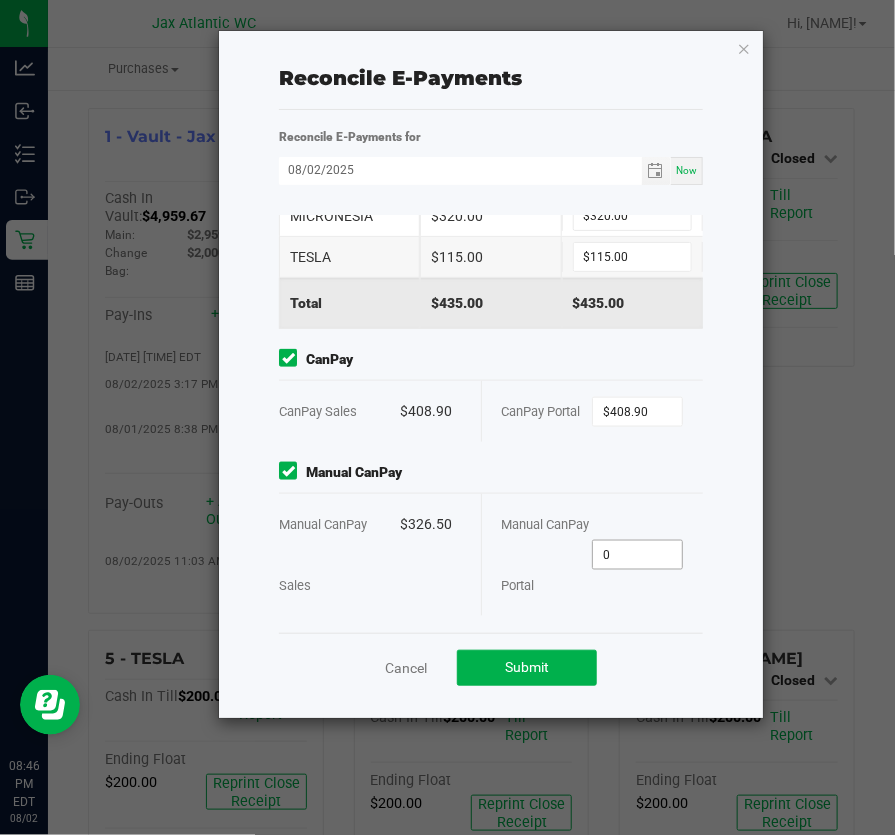 click on "0" at bounding box center [637, 555] 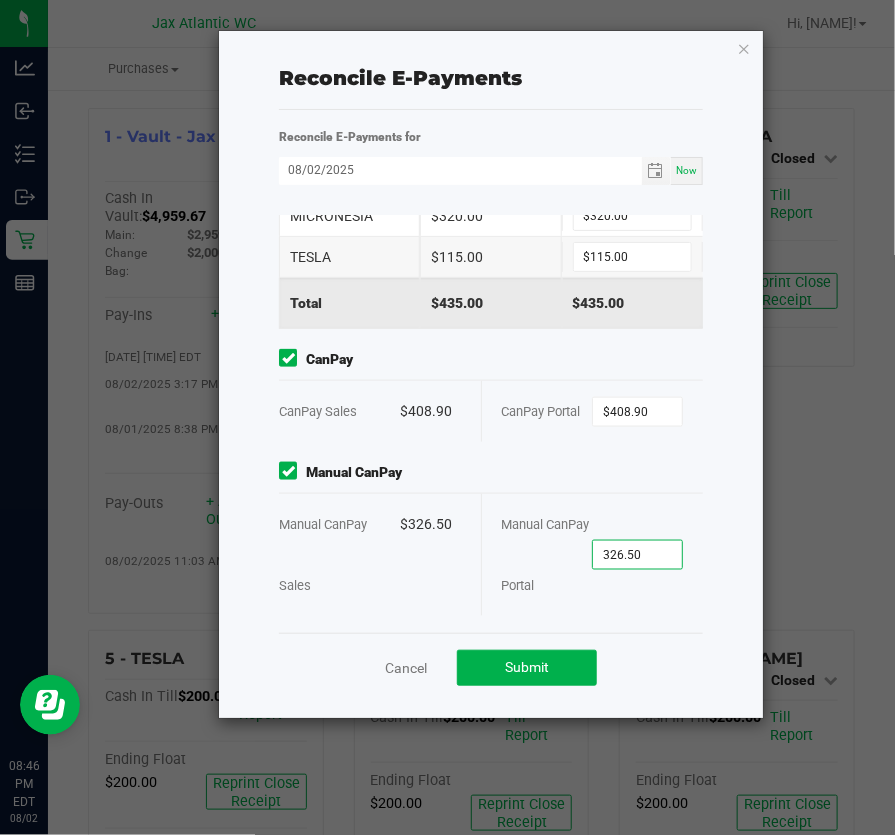 type on "$326.50" 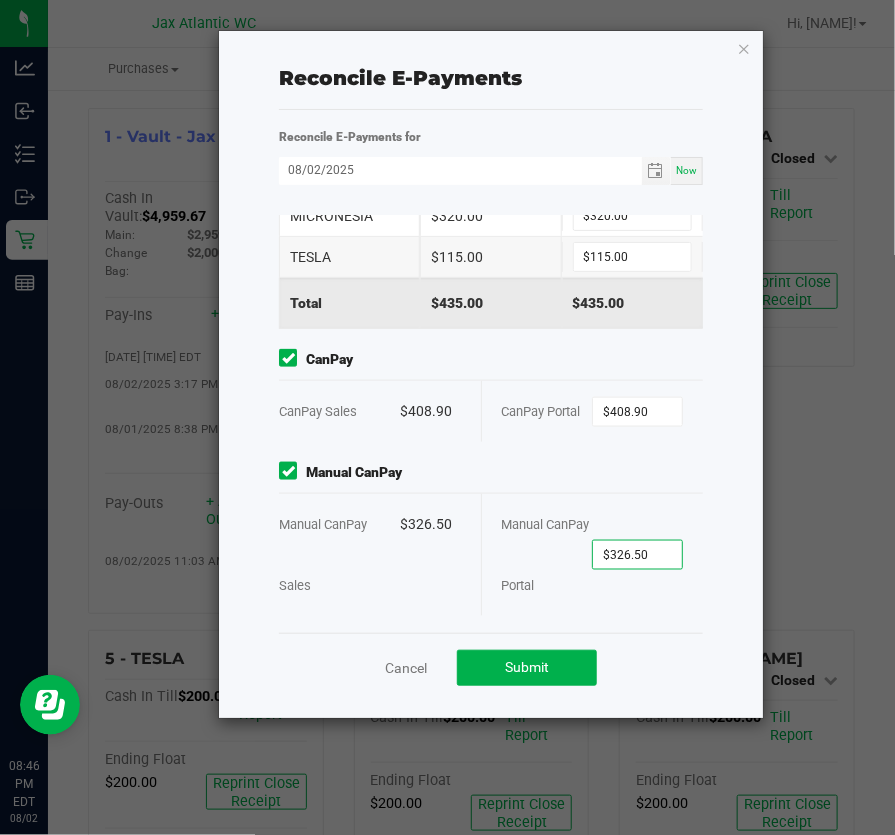 click on "Manual CanPay" 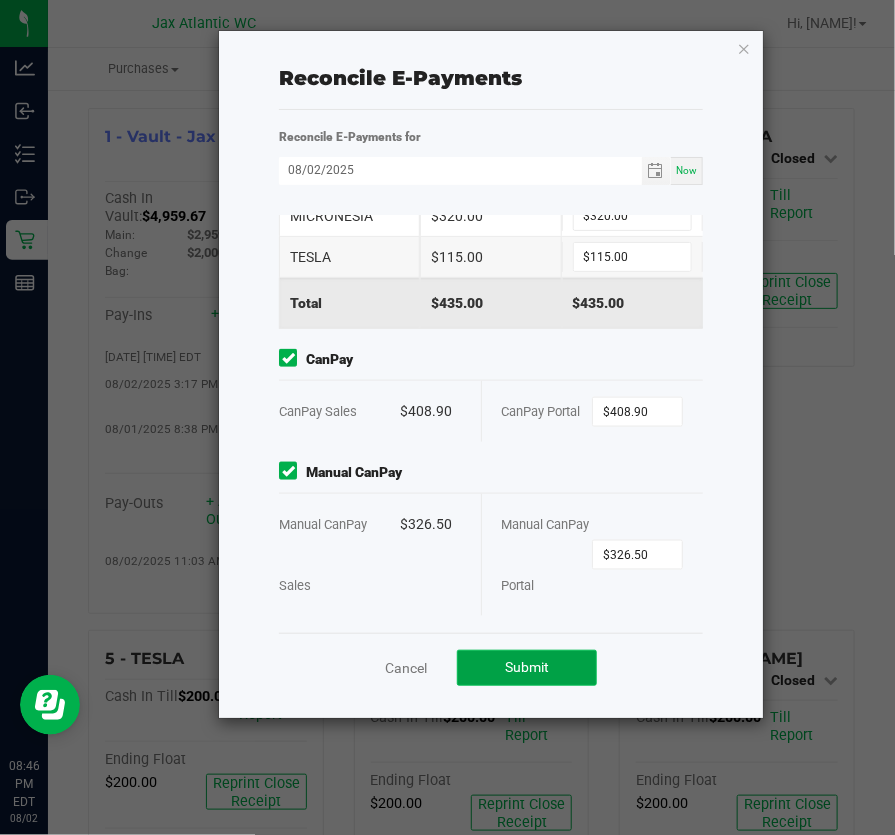 click on "Submit" 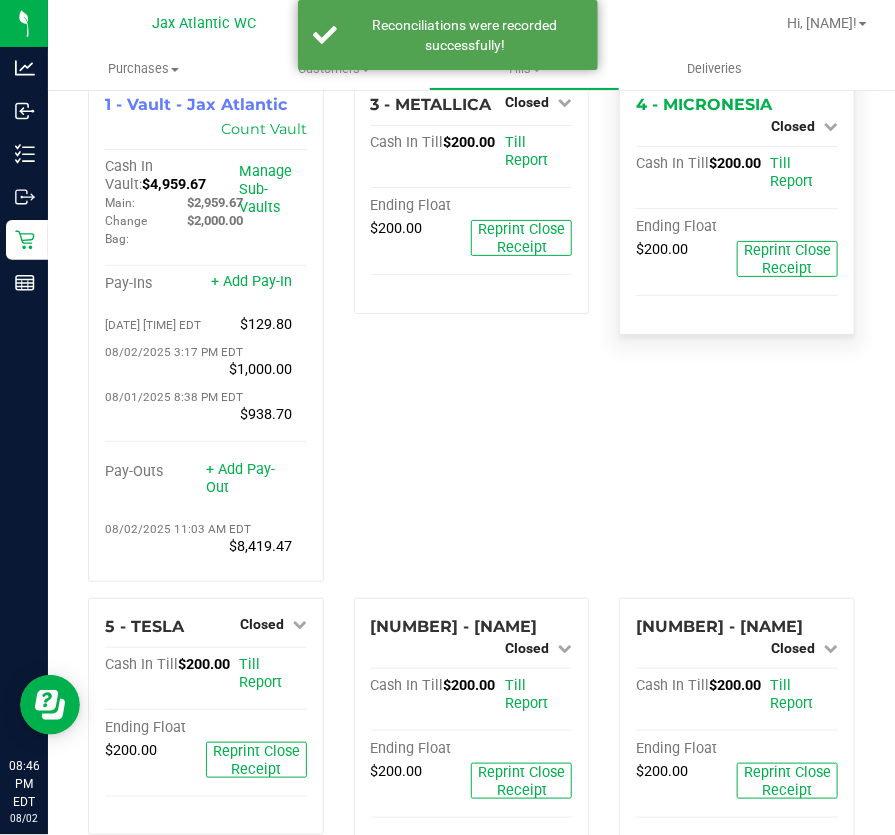 scroll, scrollTop: 0, scrollLeft: 0, axis: both 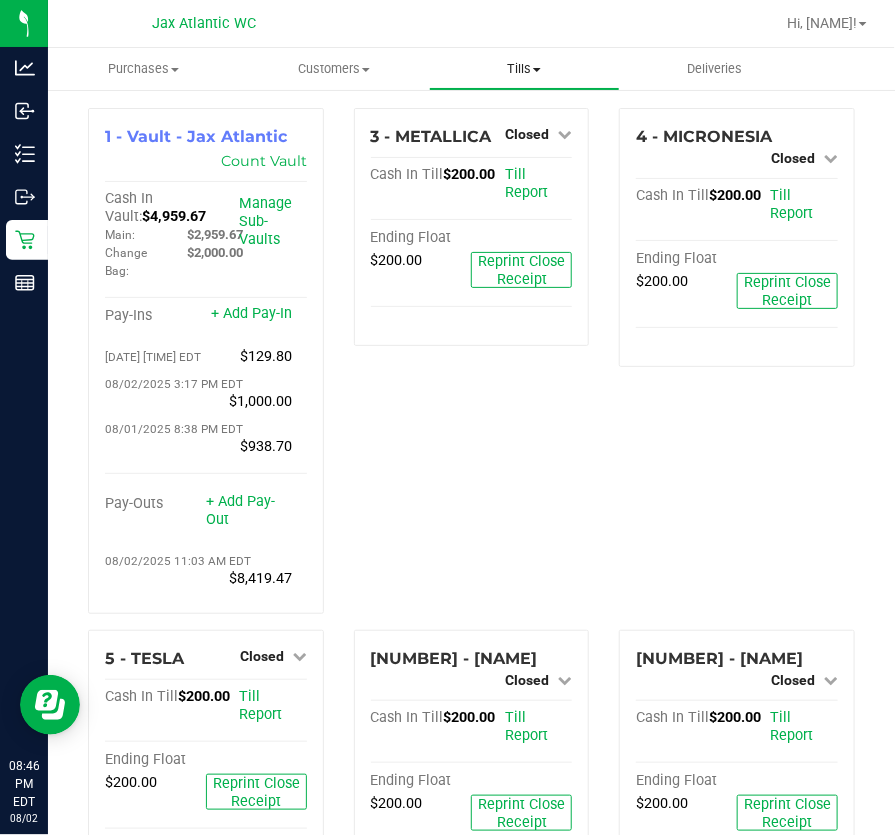 click on "Tills" at bounding box center (524, 69) 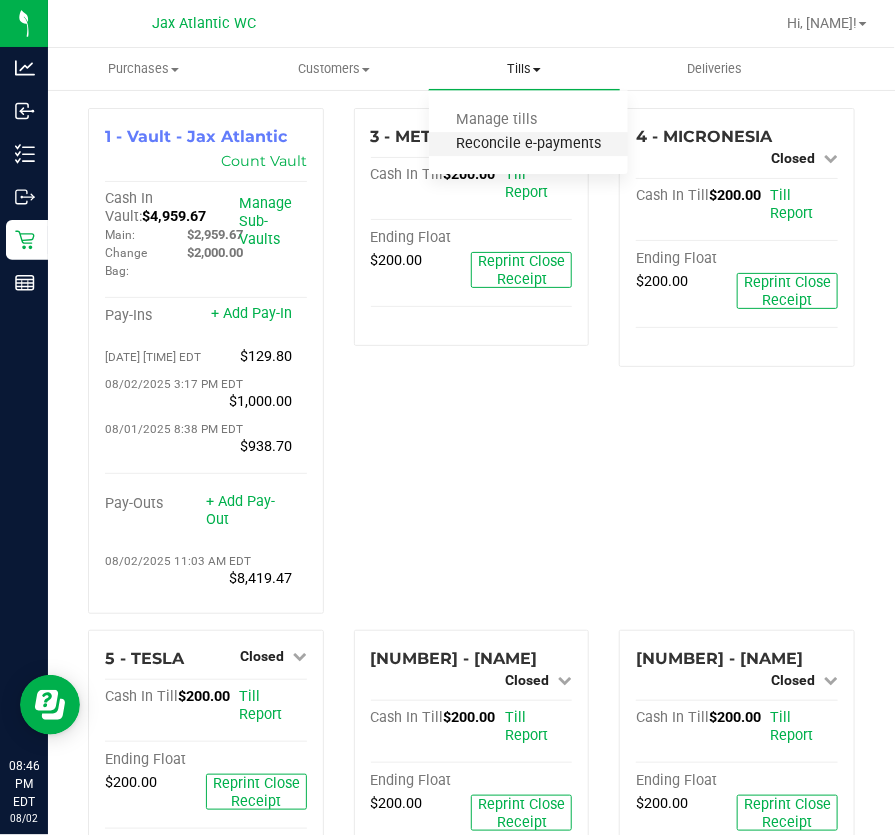 click on "Reconcile e-payments" at bounding box center (528, 144) 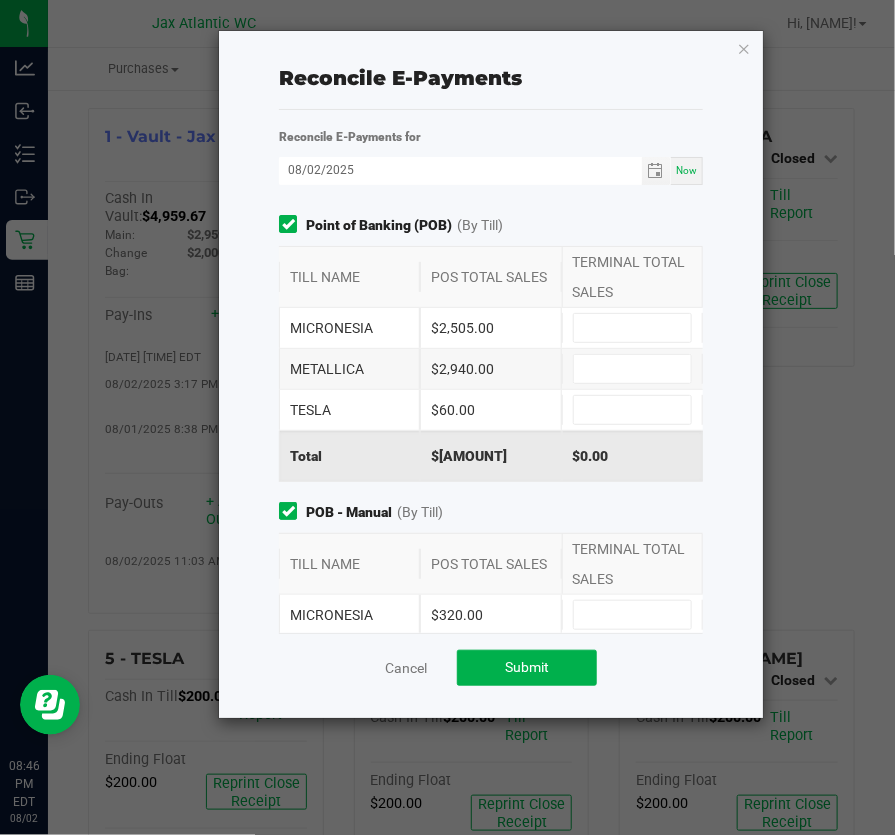 scroll, scrollTop: 181, scrollLeft: 0, axis: vertical 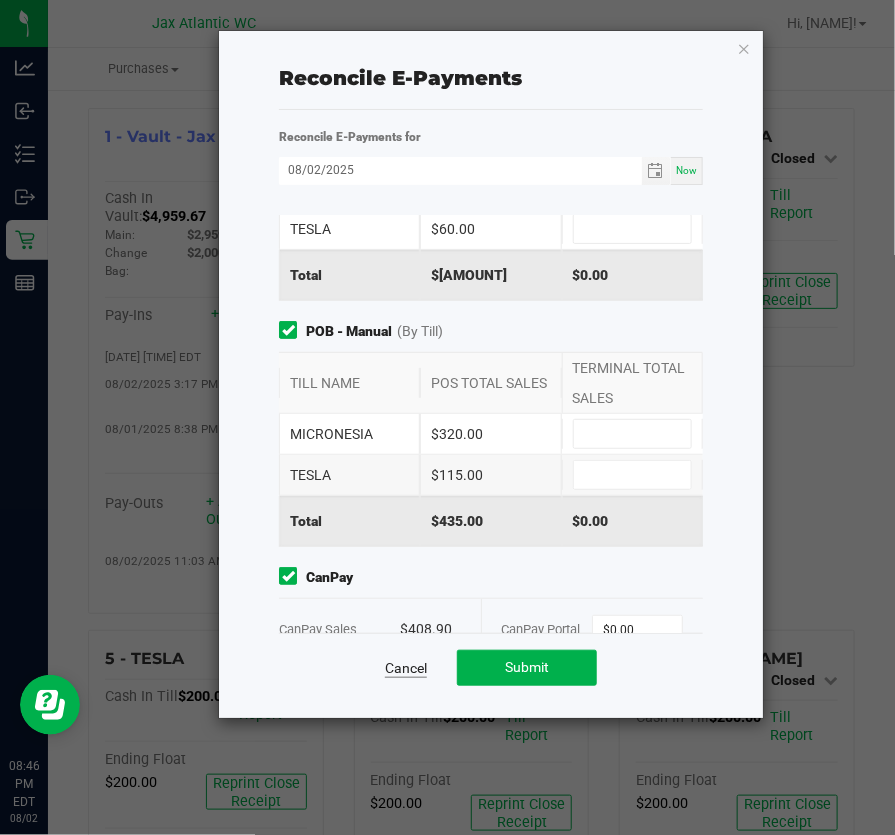 click on "Cancel" 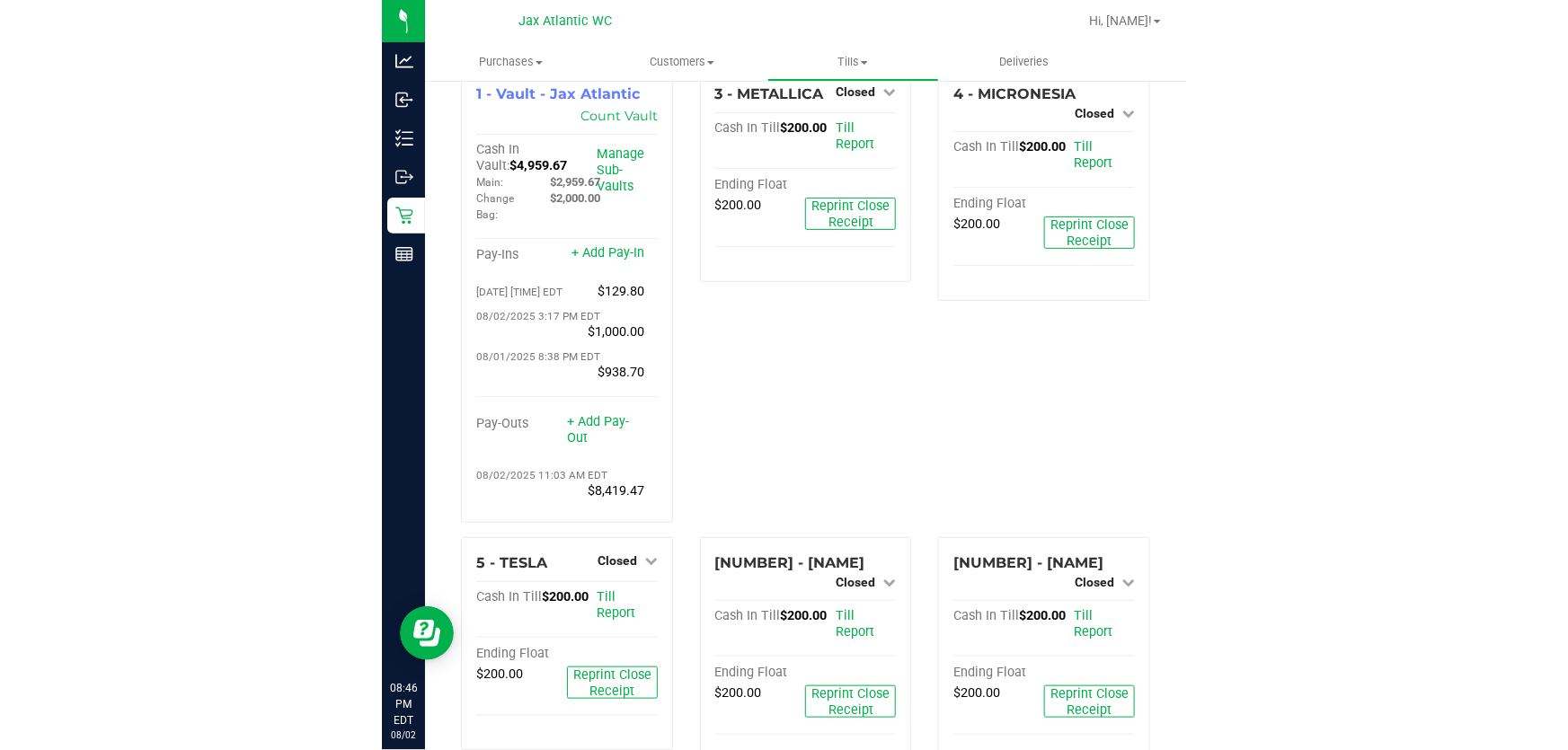 scroll, scrollTop: 0, scrollLeft: 0, axis: both 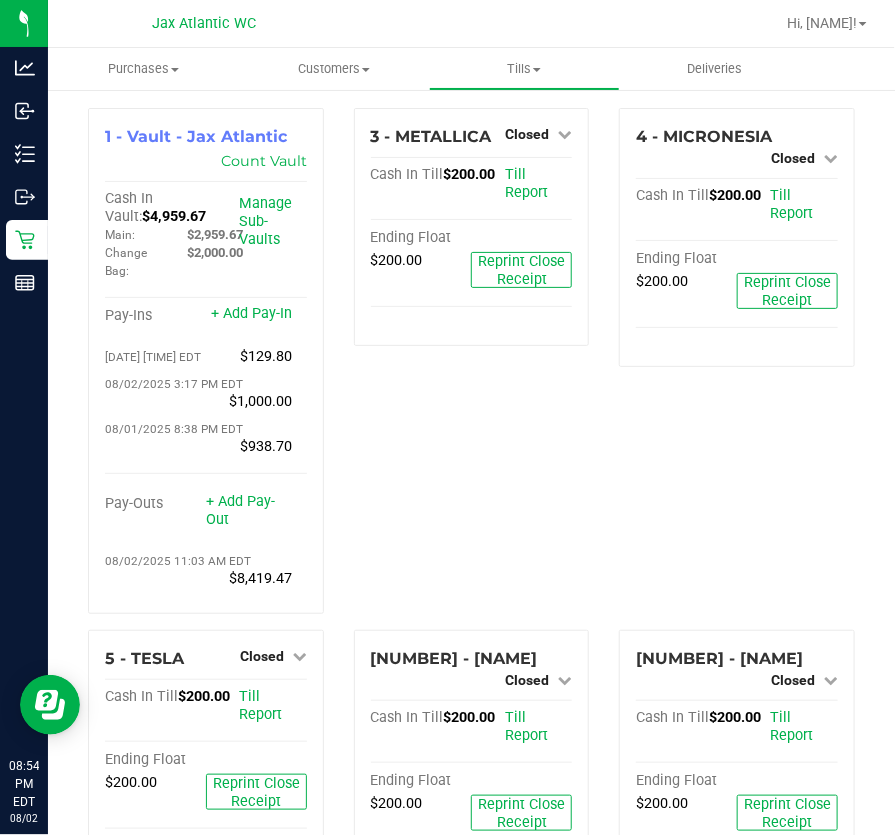 drag, startPoint x: 509, startPoint y: 562, endPoint x: 512, endPoint y: 547, distance: 15.297058 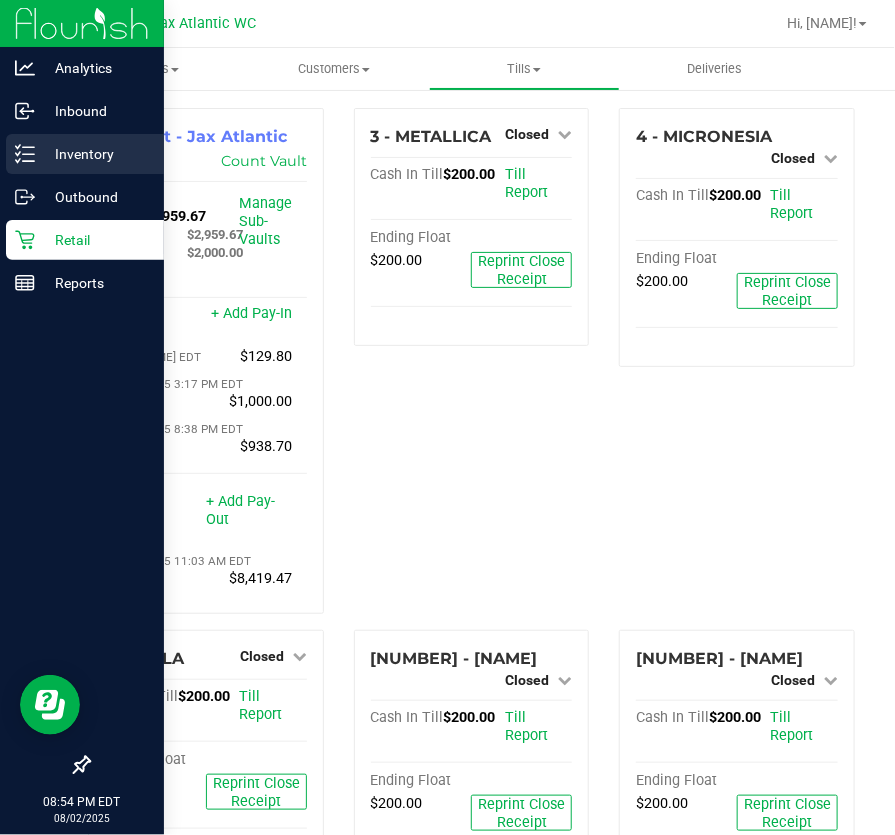 click on "Inventory" at bounding box center (95, 154) 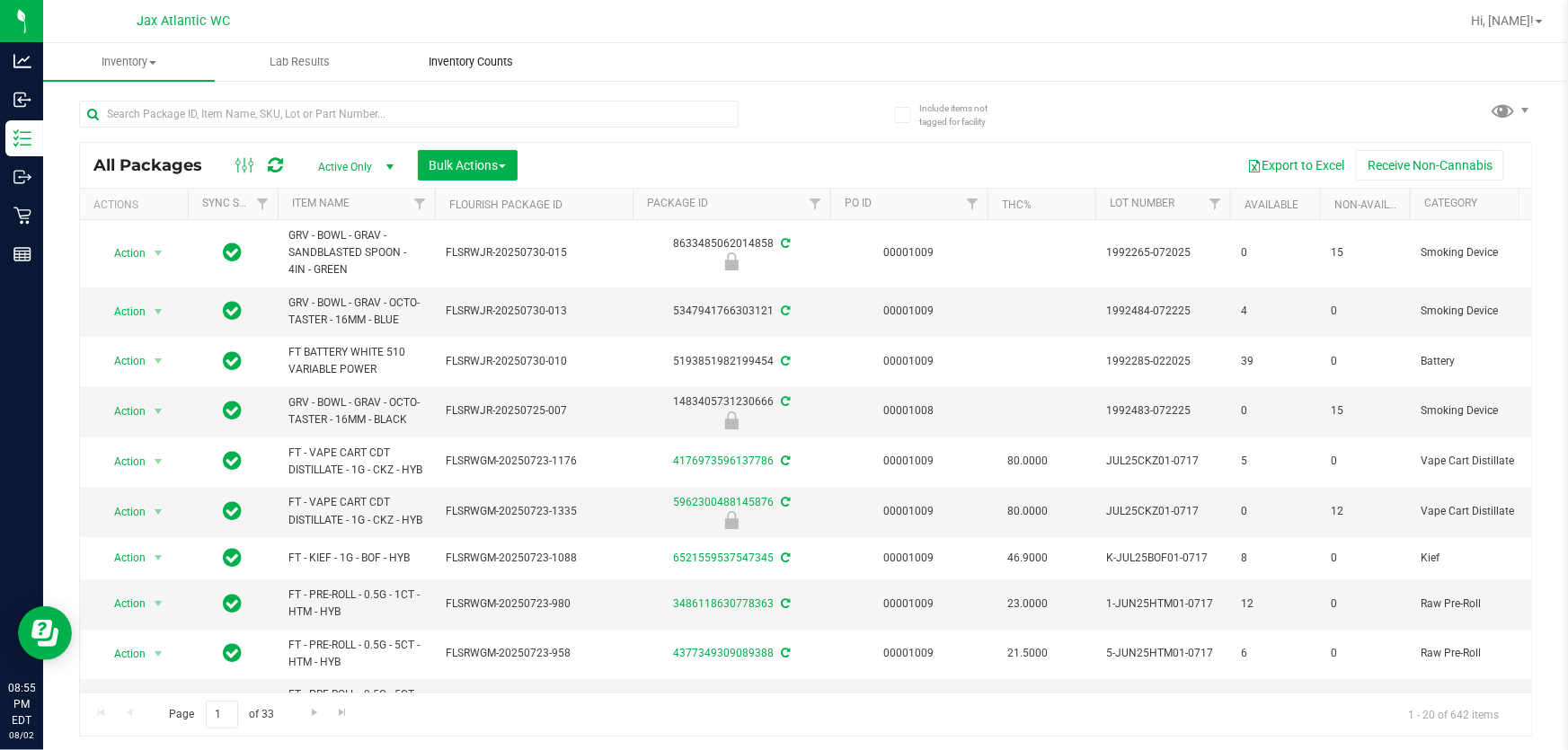 click on "Inventory Counts" at bounding box center (471, 62) 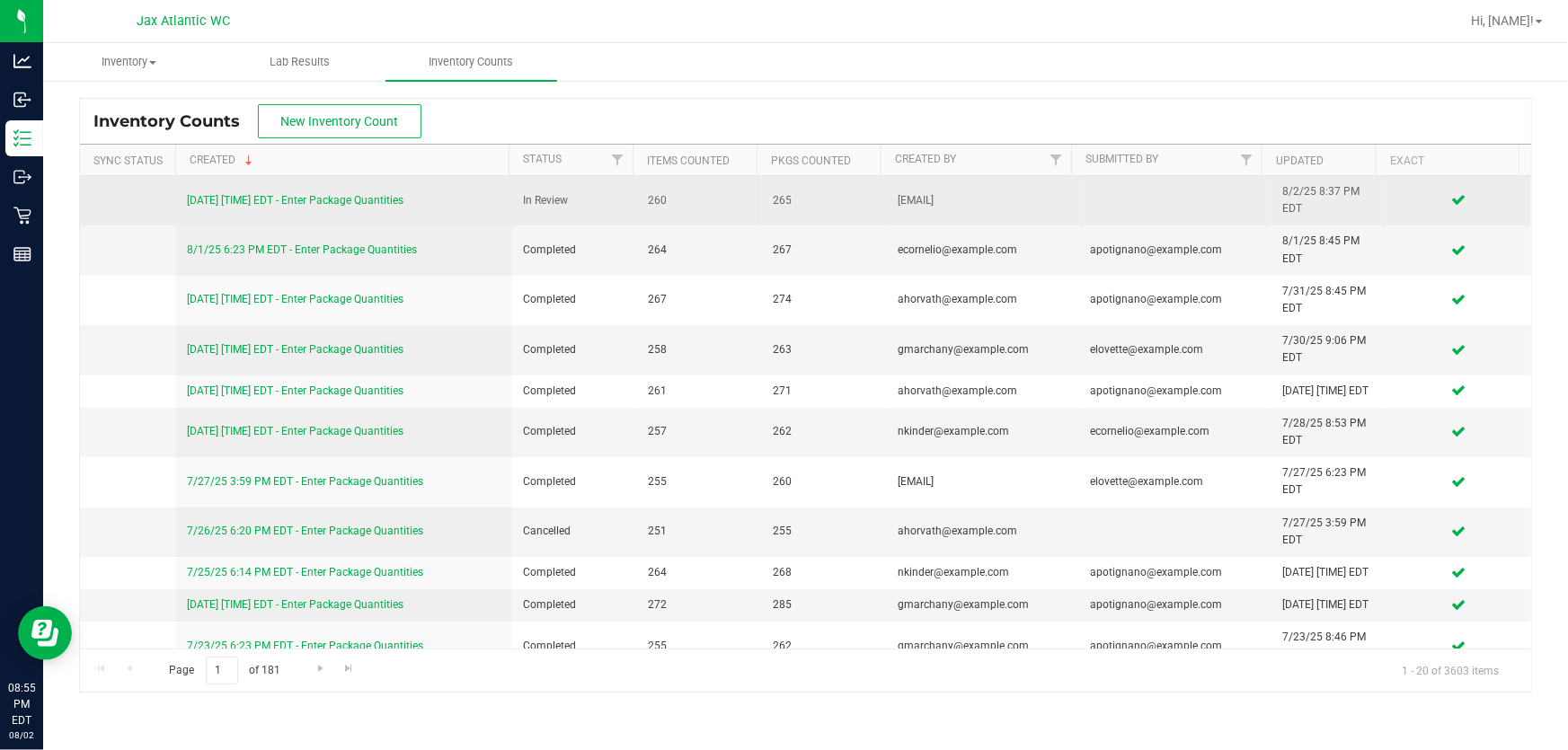 click on "[DATE] [TIME] EDT - Enter Package Quantities" at bounding box center [295, 200] 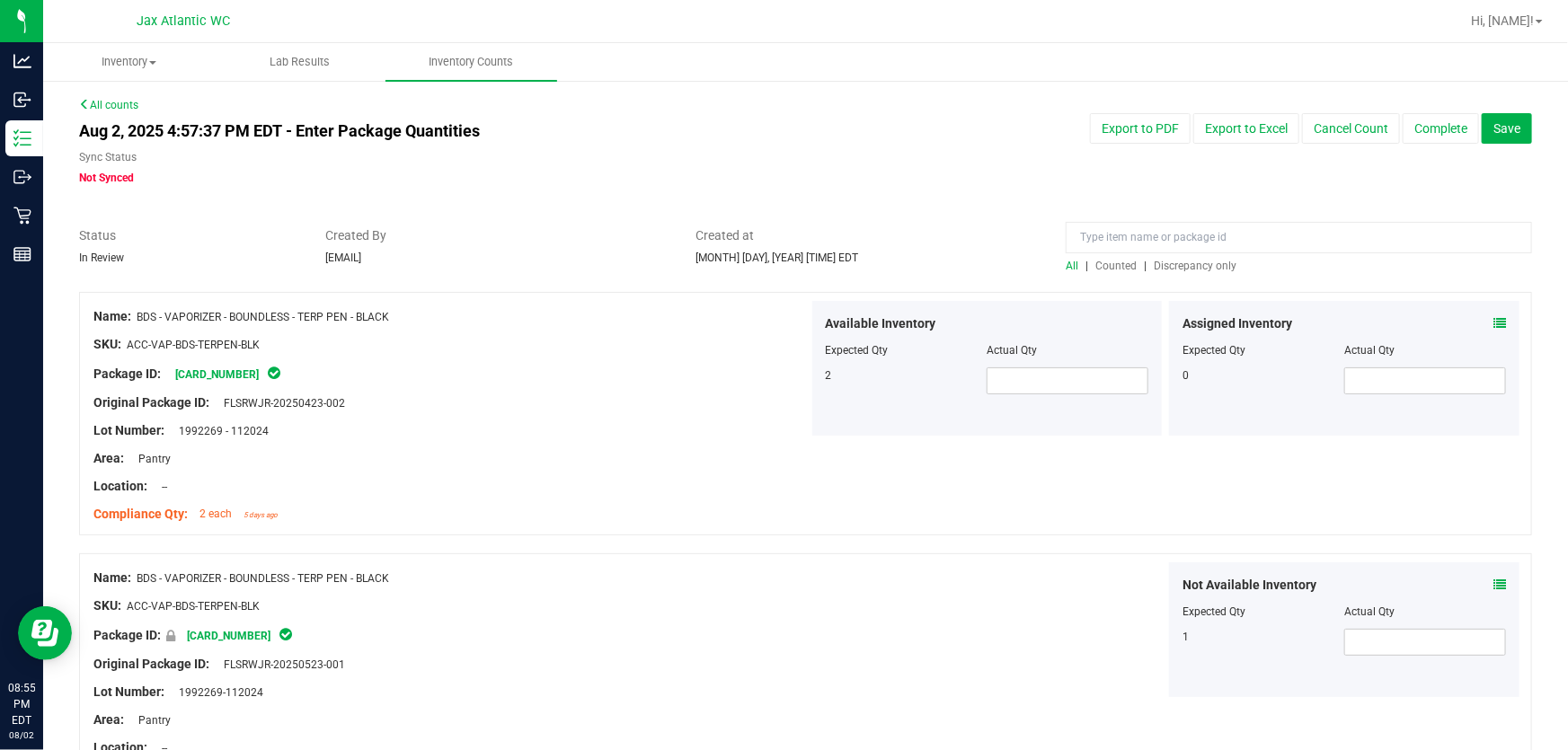click on "Discrepancy only" at bounding box center [1195, 266] 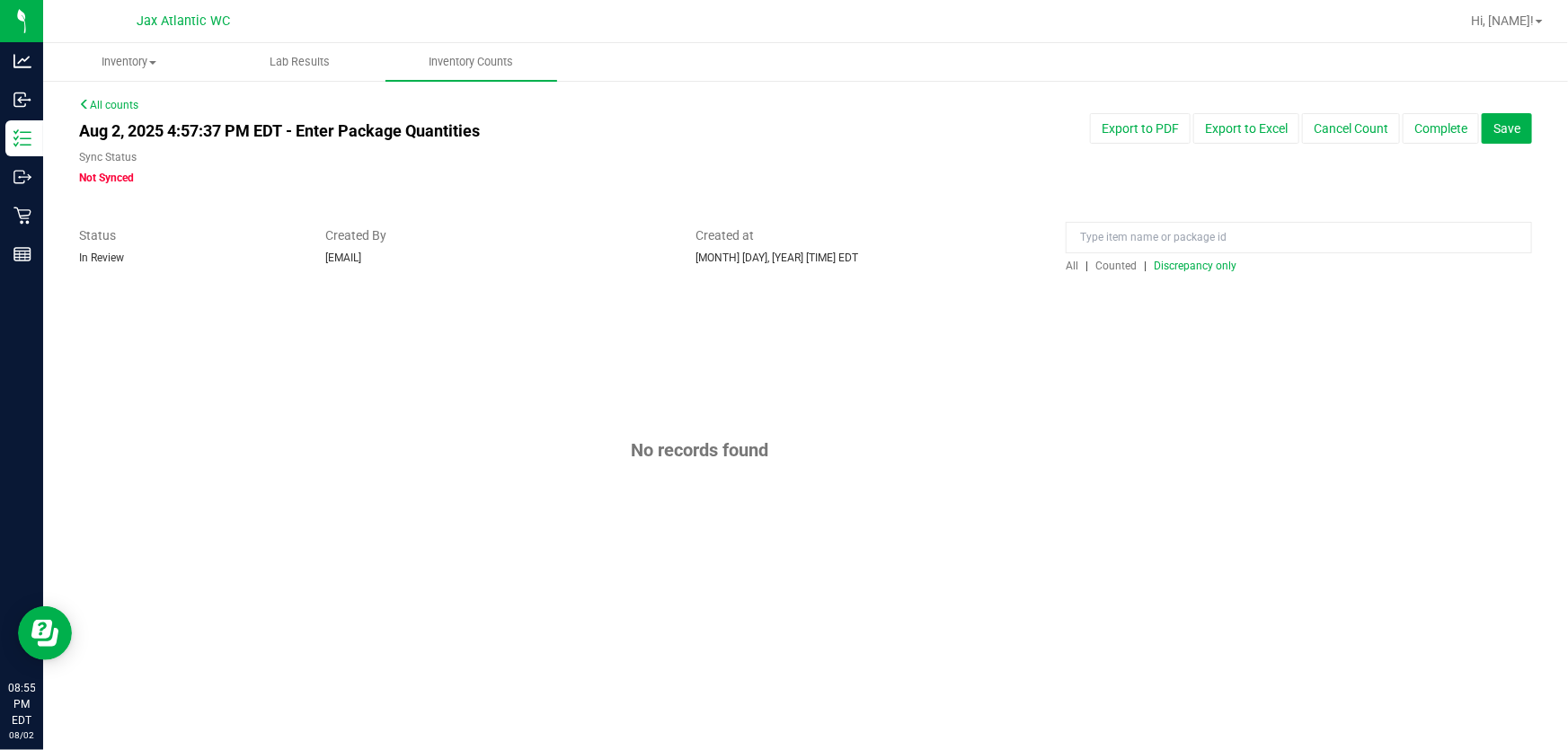 click on "Discrepancy only" at bounding box center (1195, 266) 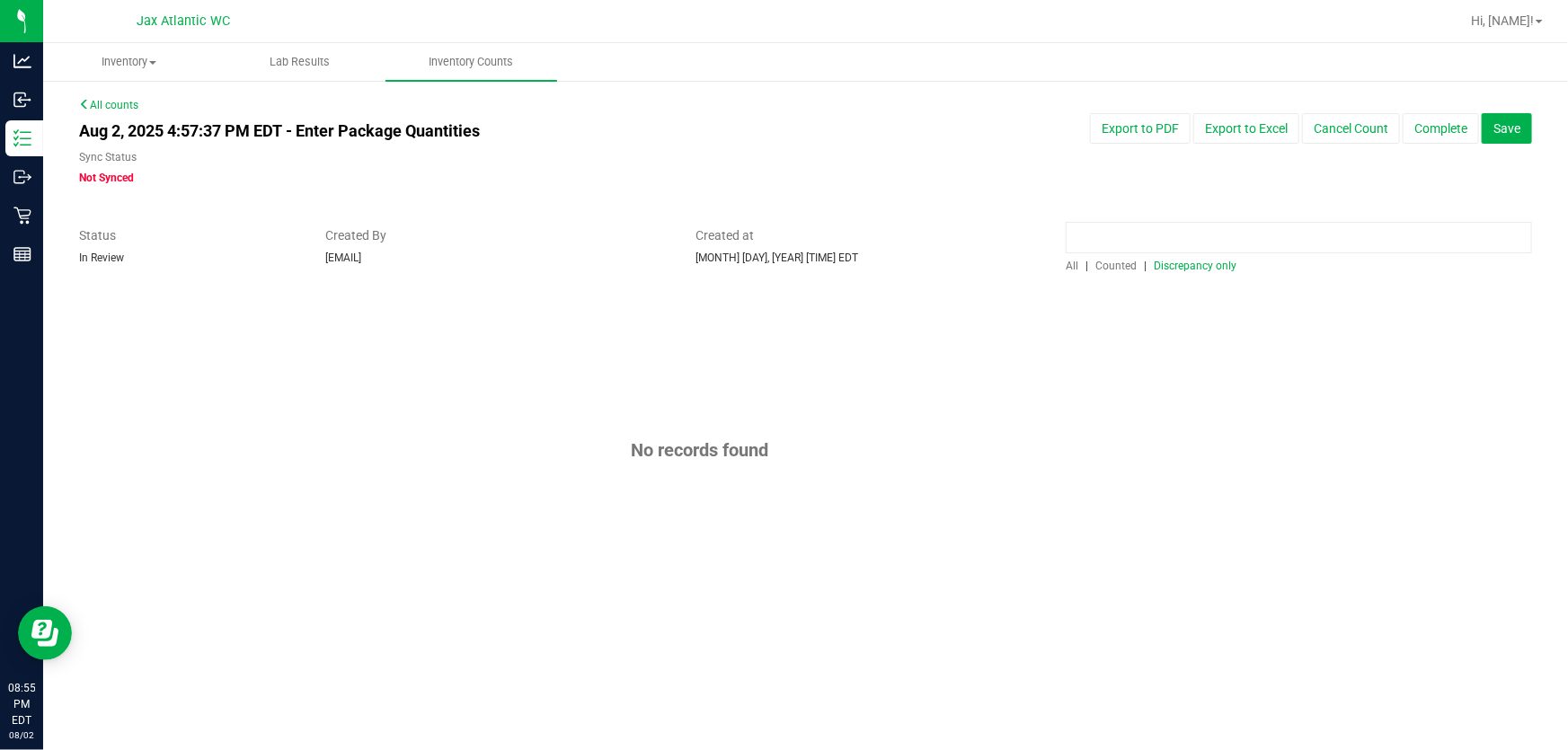 click at bounding box center (1298, 237) 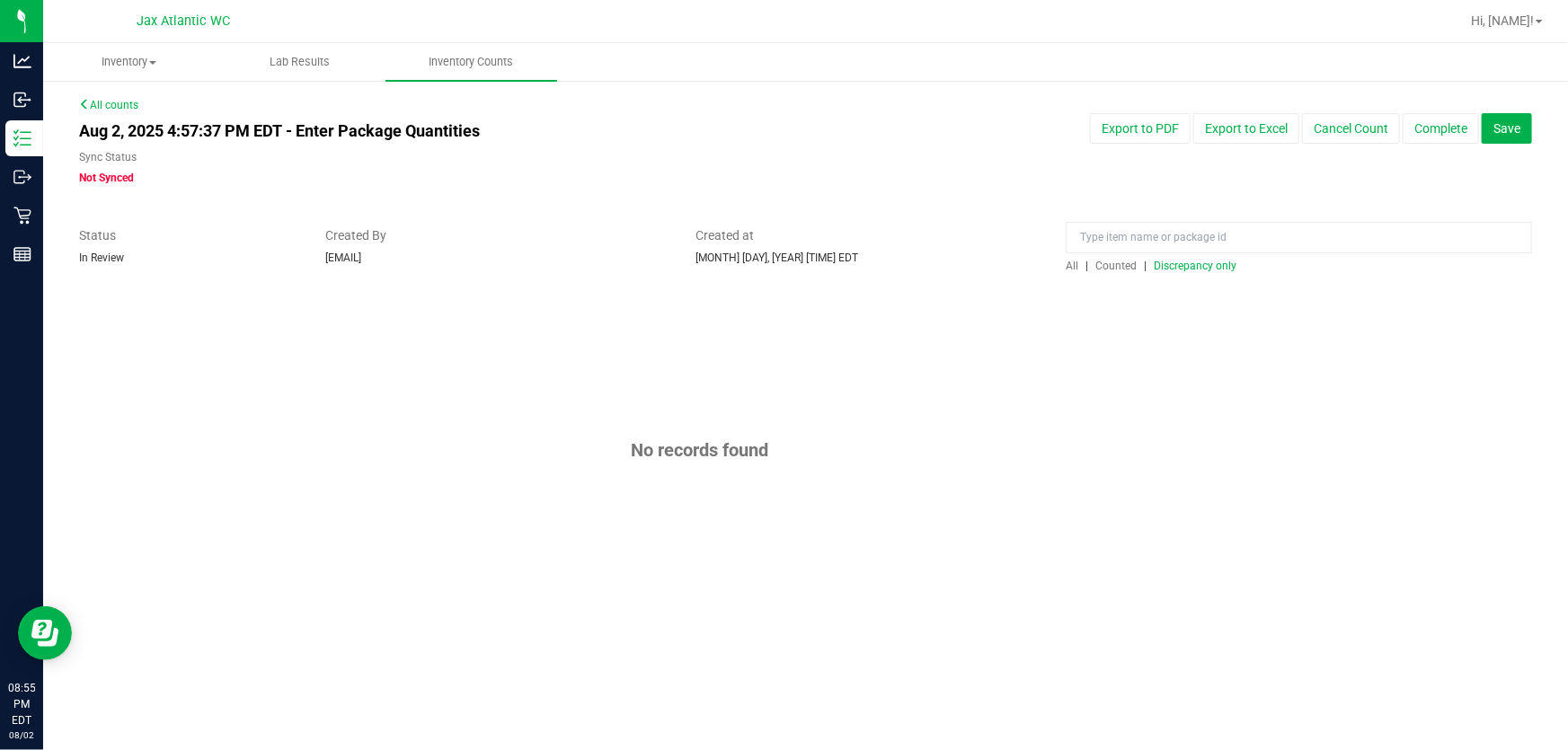 click on "Discrepancy only" at bounding box center [1195, 266] 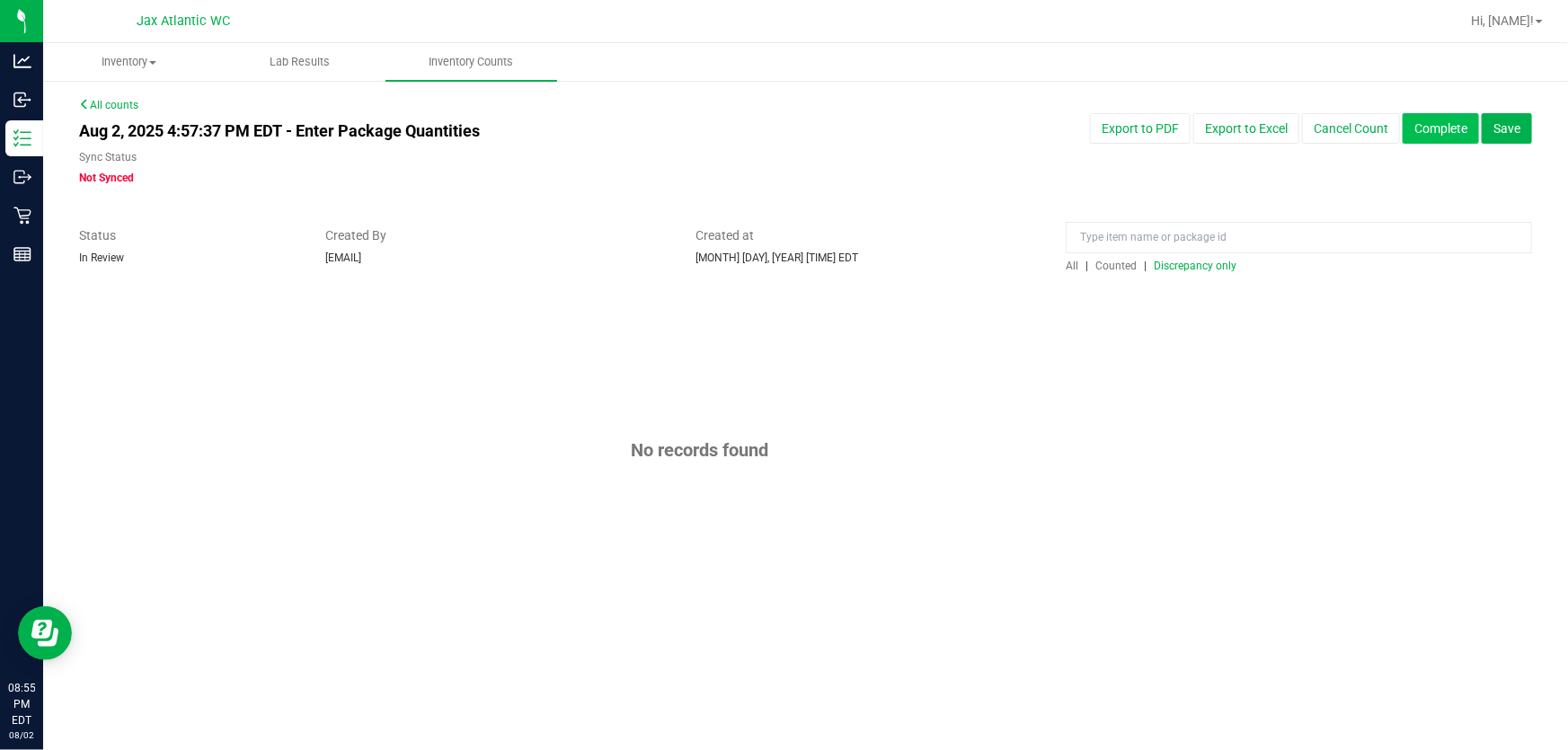 click on "Complete" at bounding box center [1440, 128] 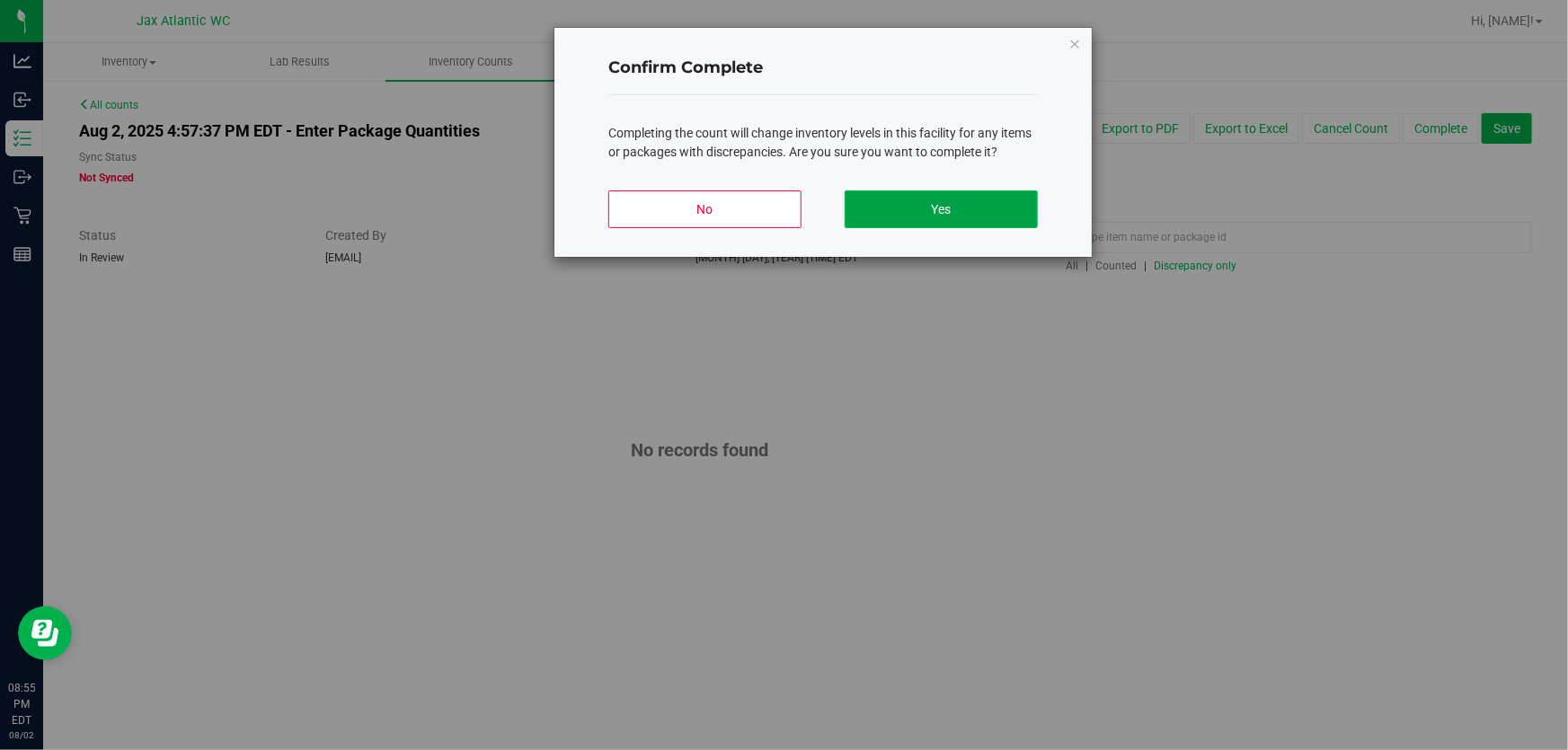 click on "Yes" at bounding box center (941, 209) 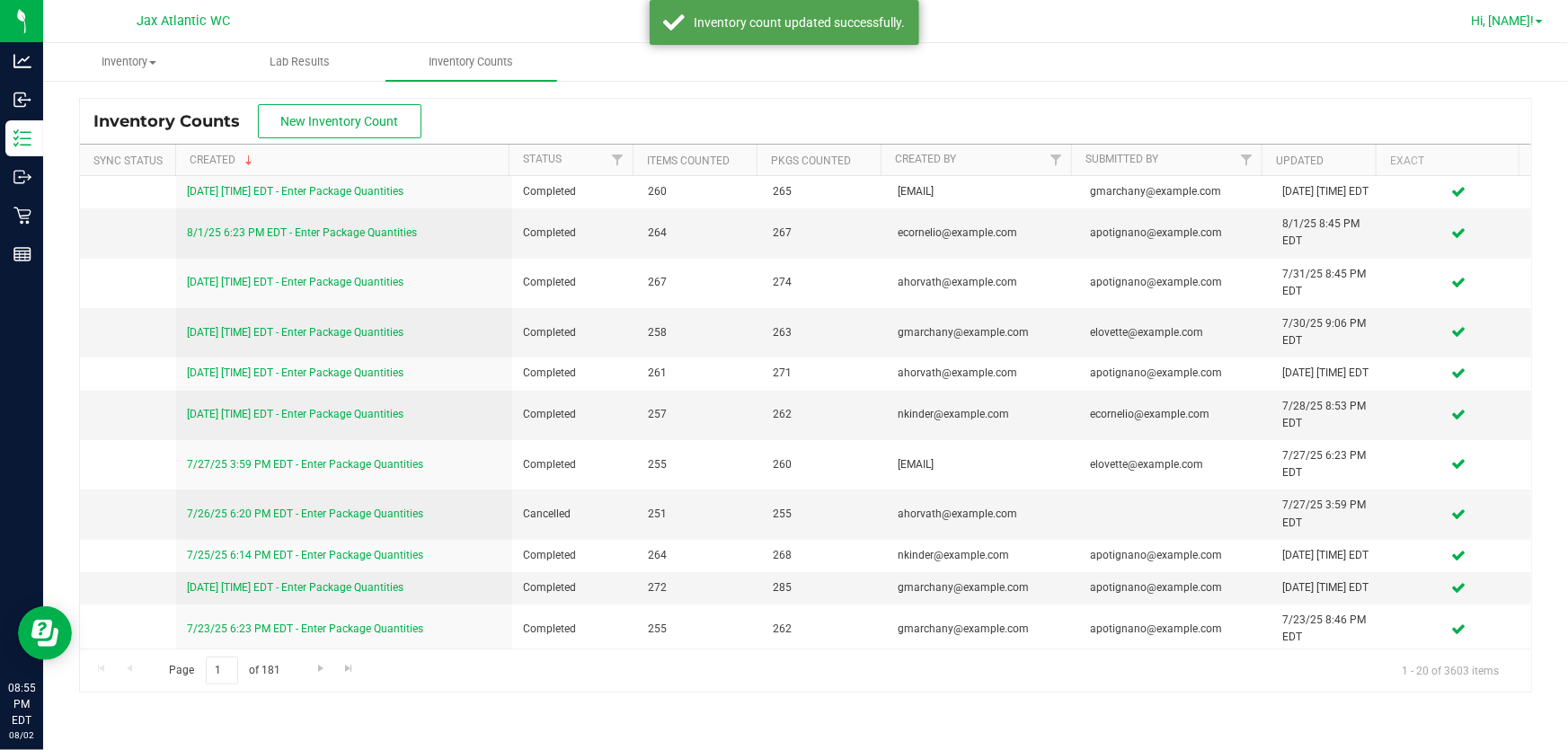 click on "Hi, [NAME]!" at bounding box center (1502, 21) 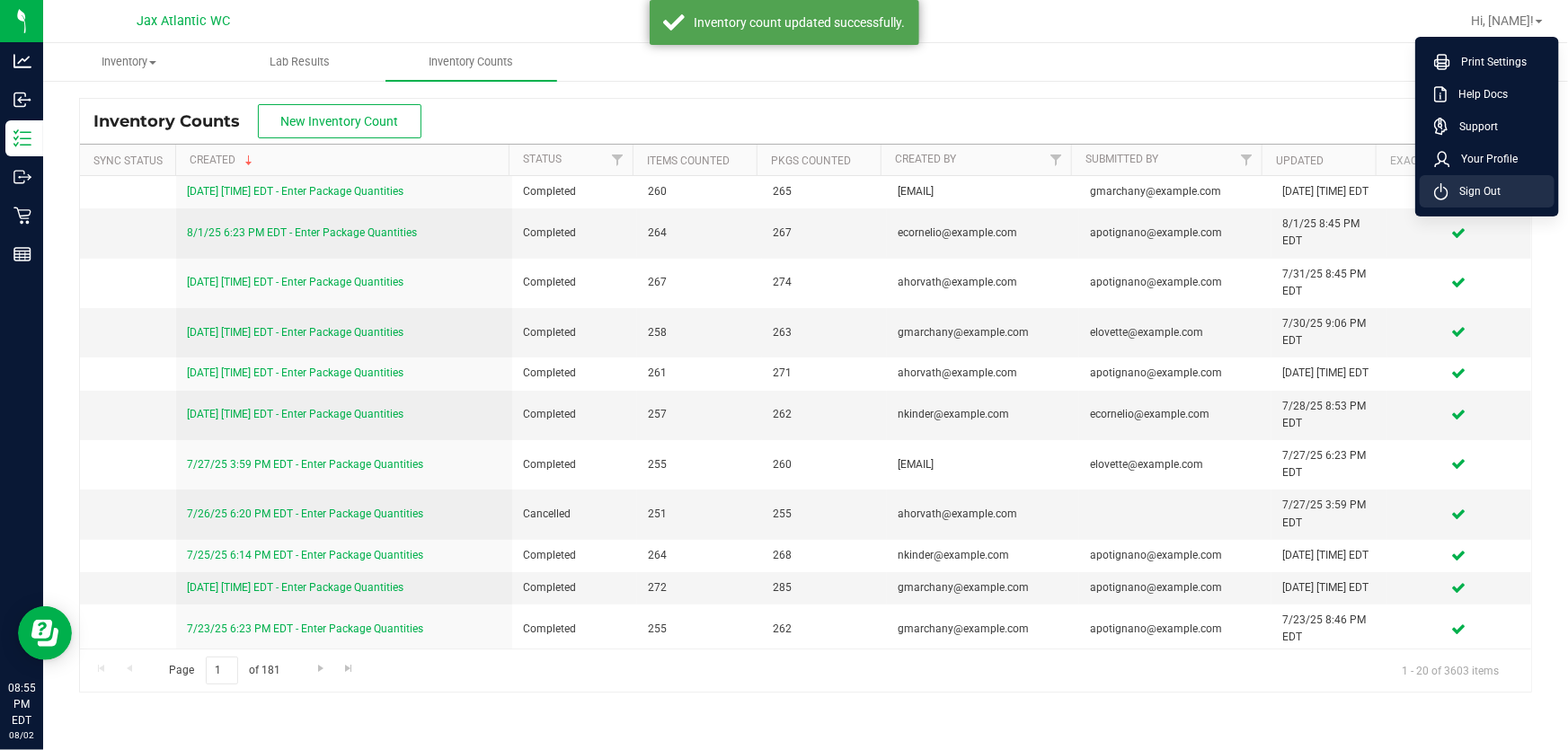 click on "Sign Out" at bounding box center (1475, 191) 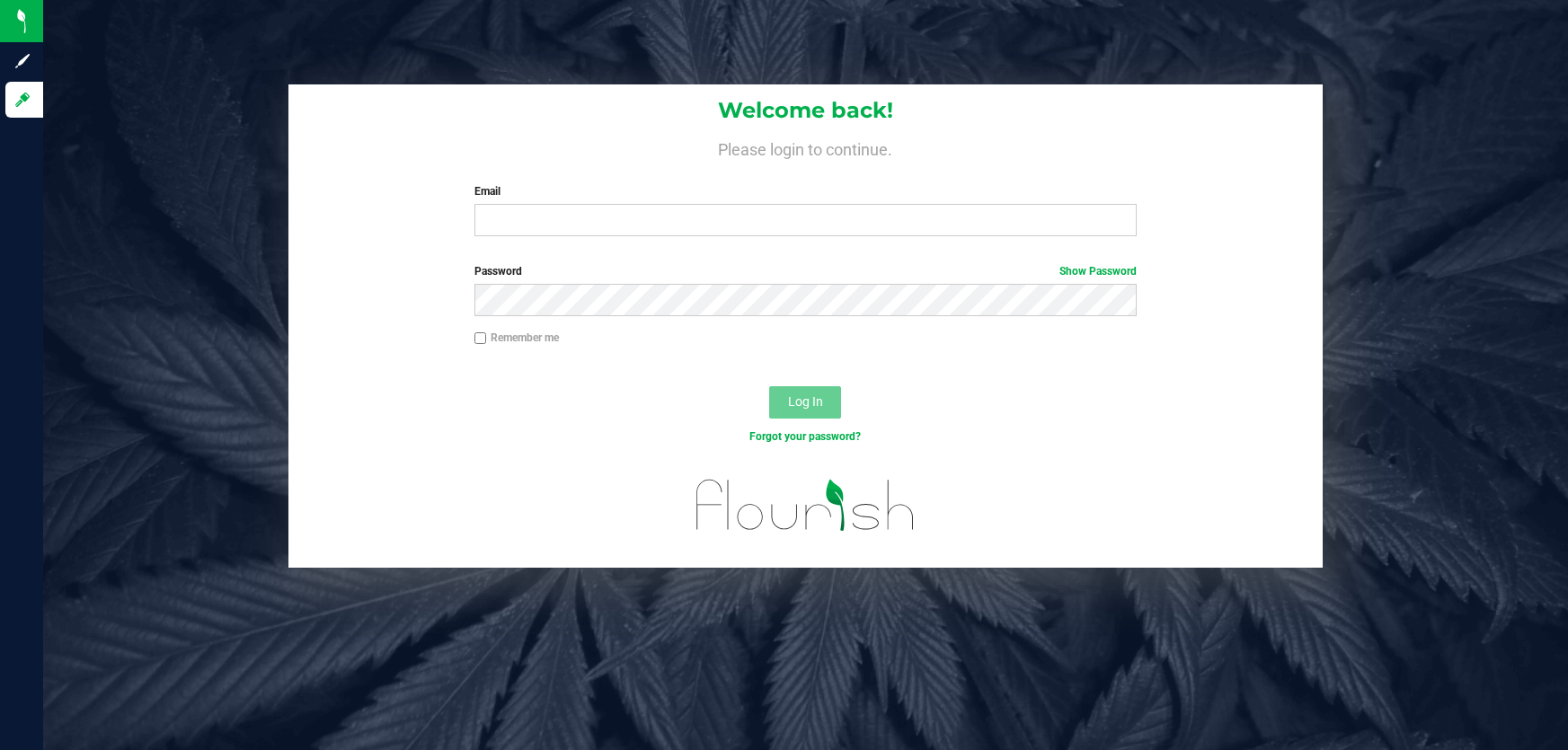 scroll, scrollTop: 0, scrollLeft: 0, axis: both 